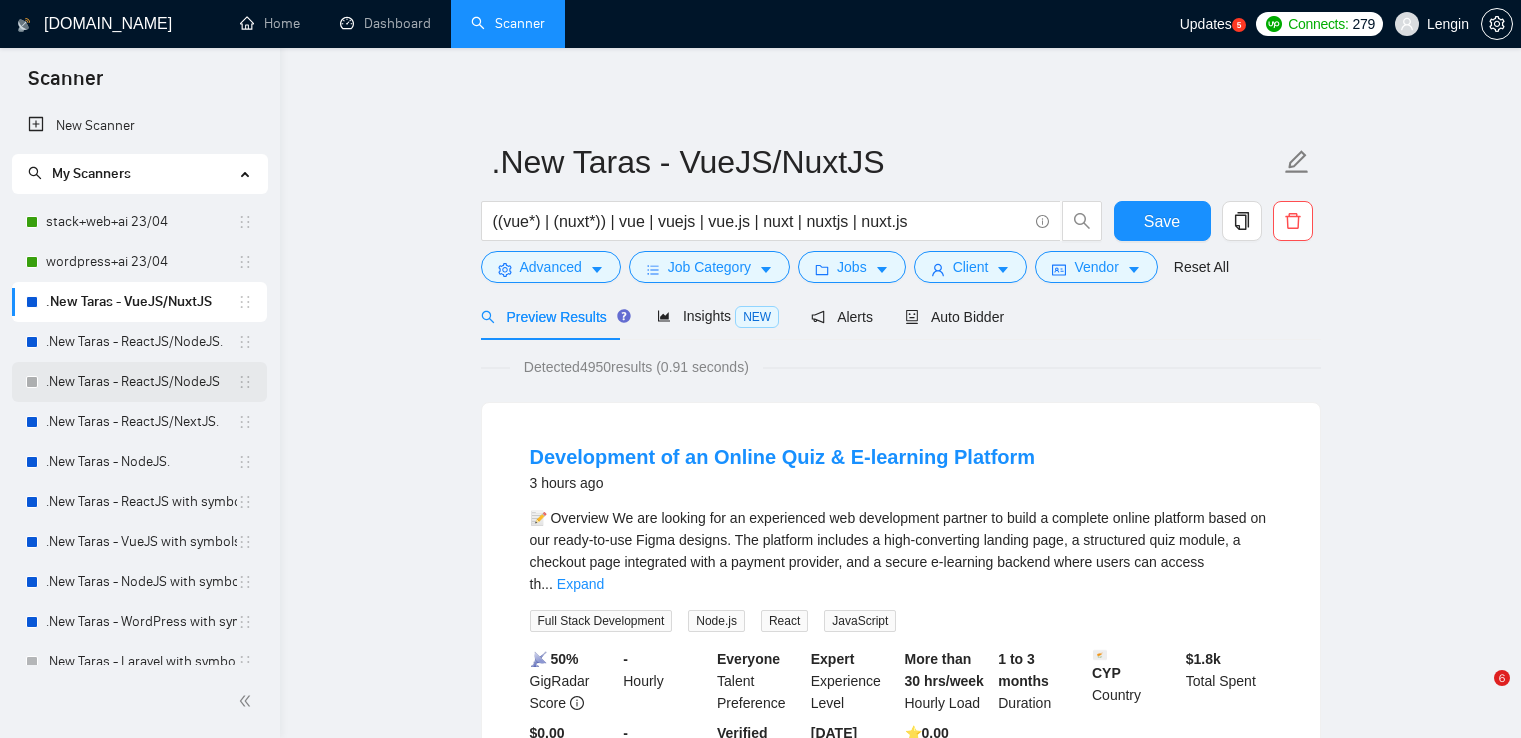 scroll, scrollTop: 0, scrollLeft: 0, axis: both 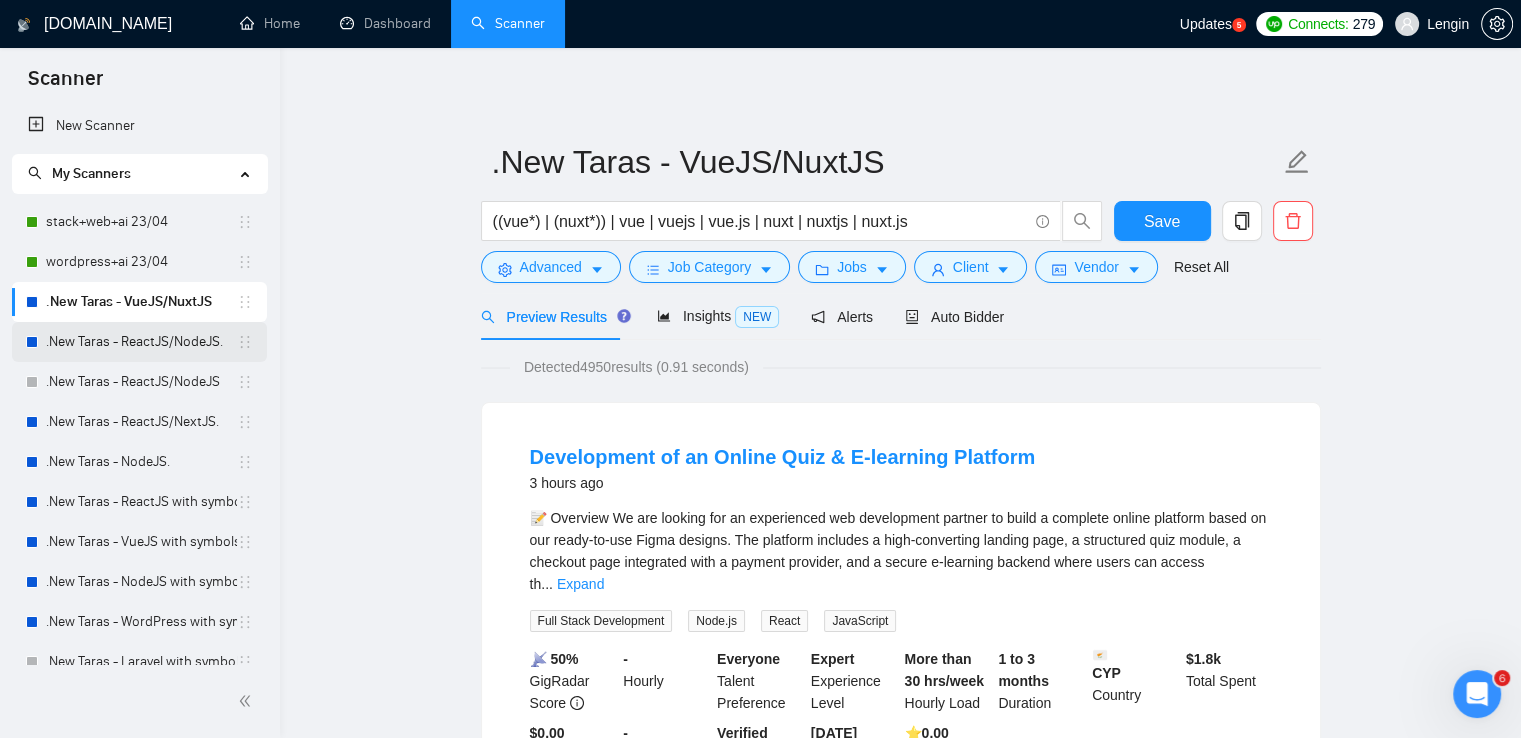 click on ".New Taras - ReactJS/NodeJS." at bounding box center [141, 342] 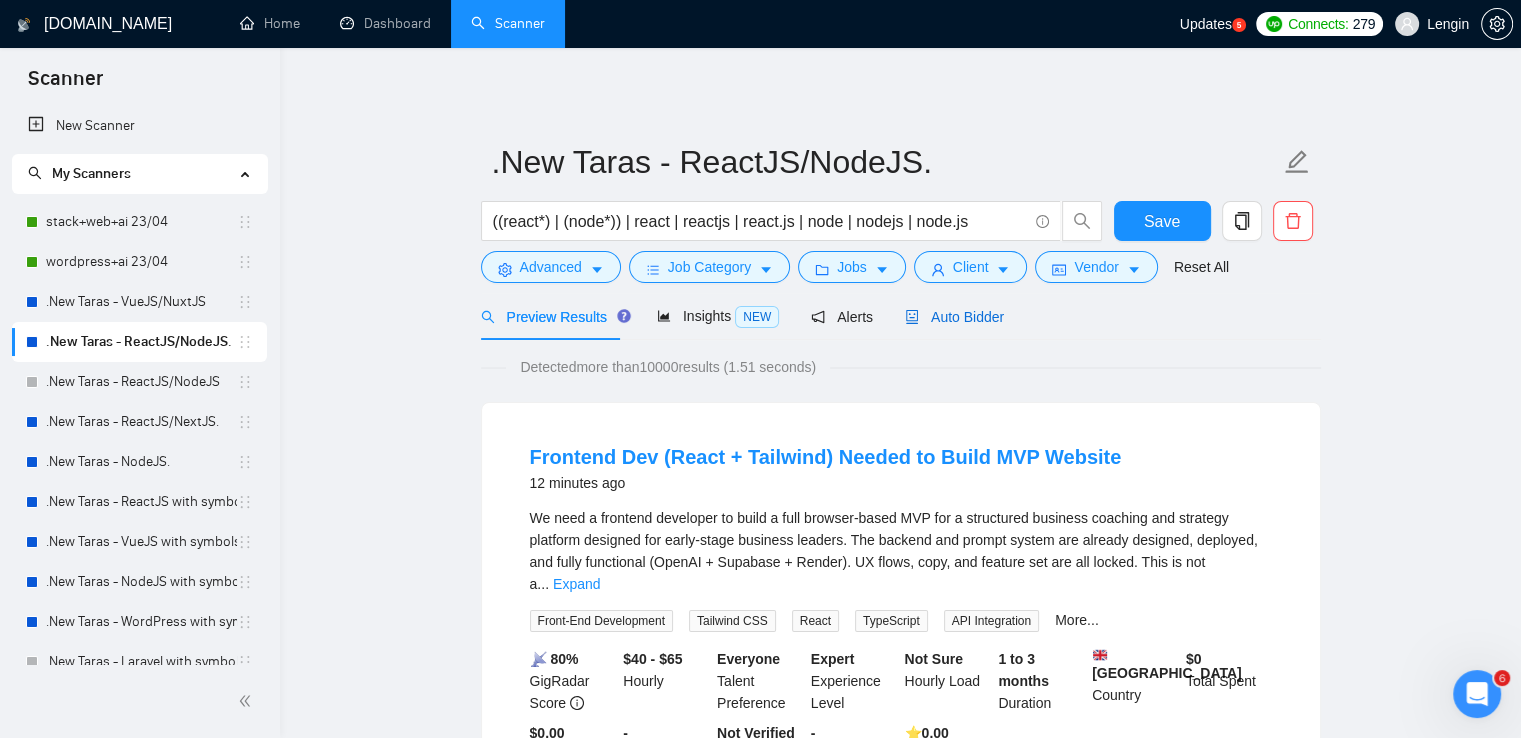 click on "Auto Bidder" at bounding box center (954, 317) 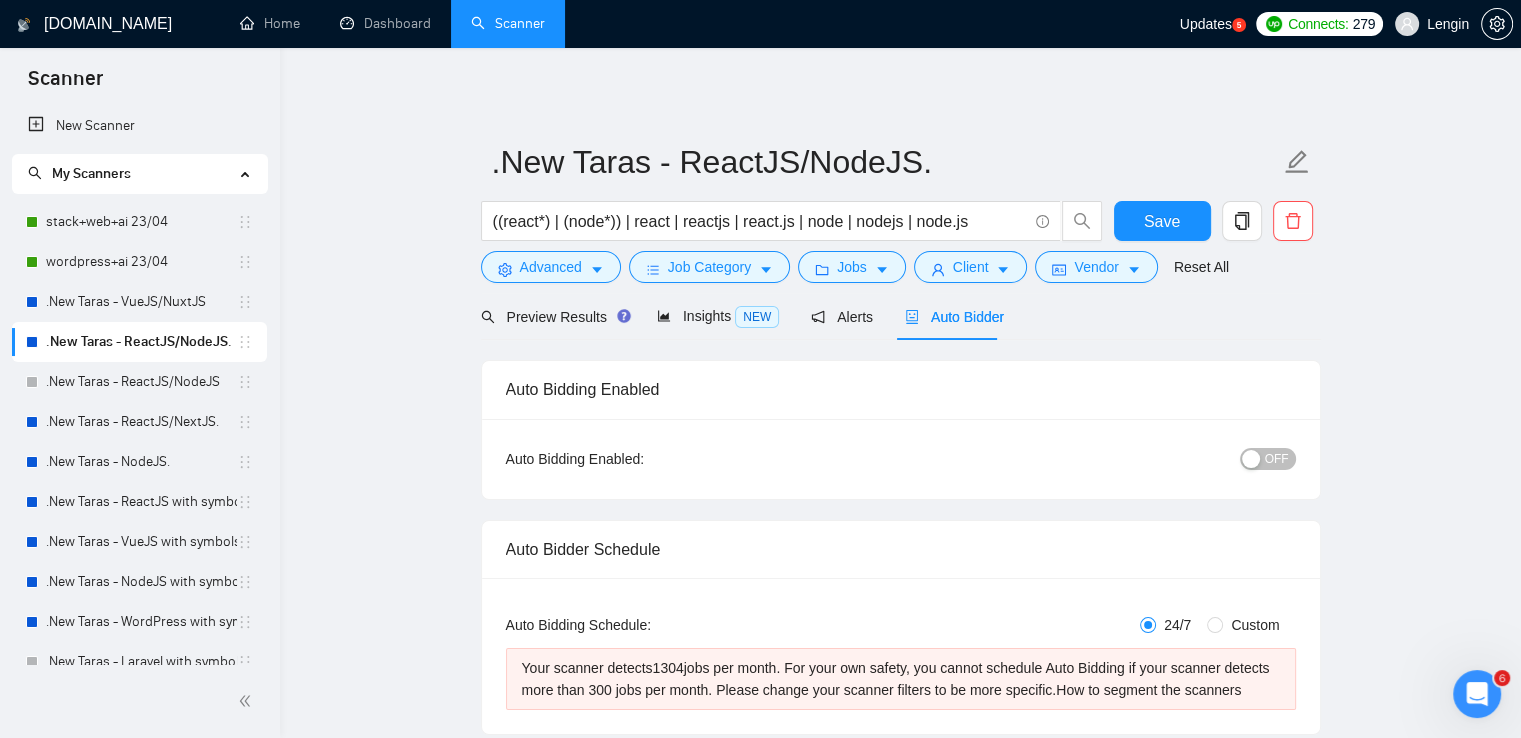 type 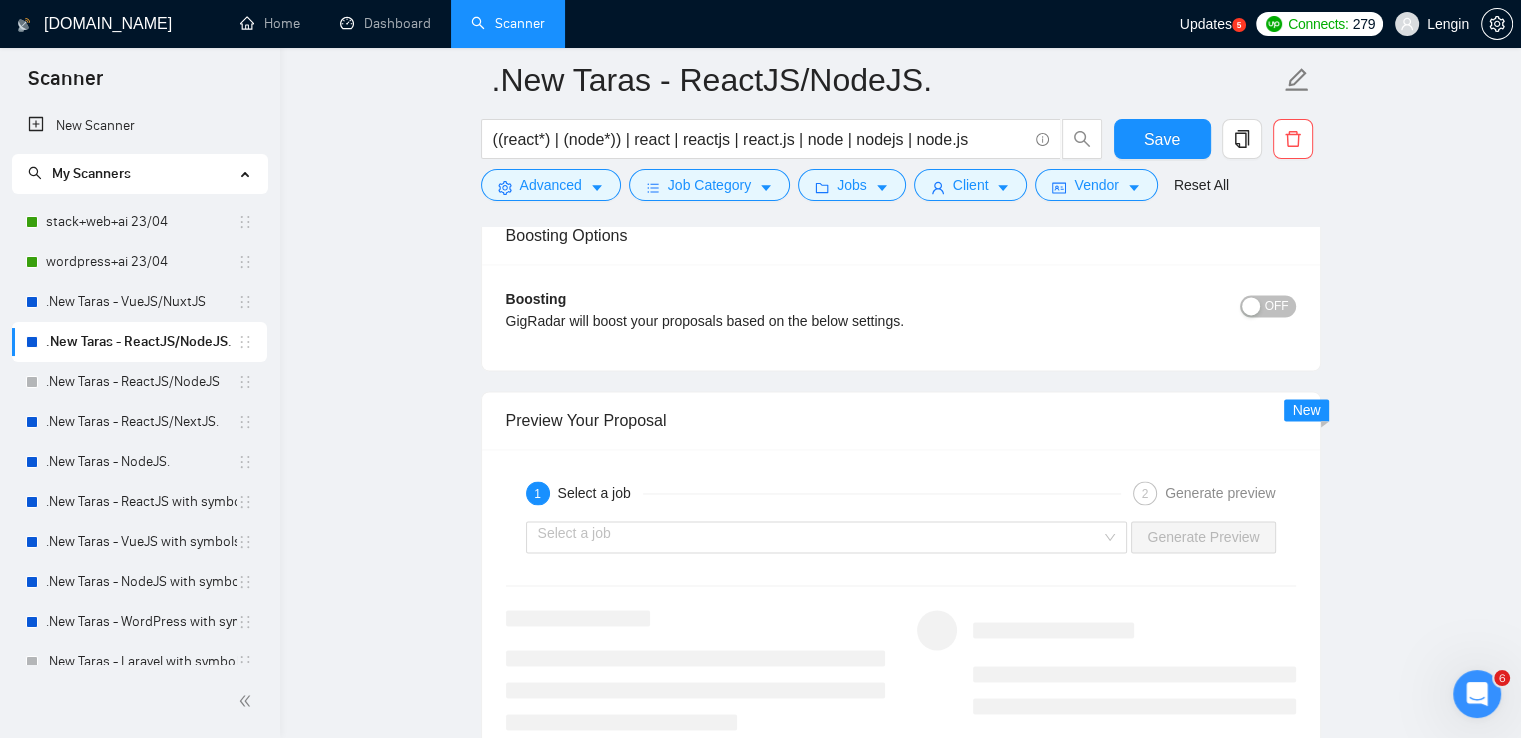scroll, scrollTop: 3052, scrollLeft: 0, axis: vertical 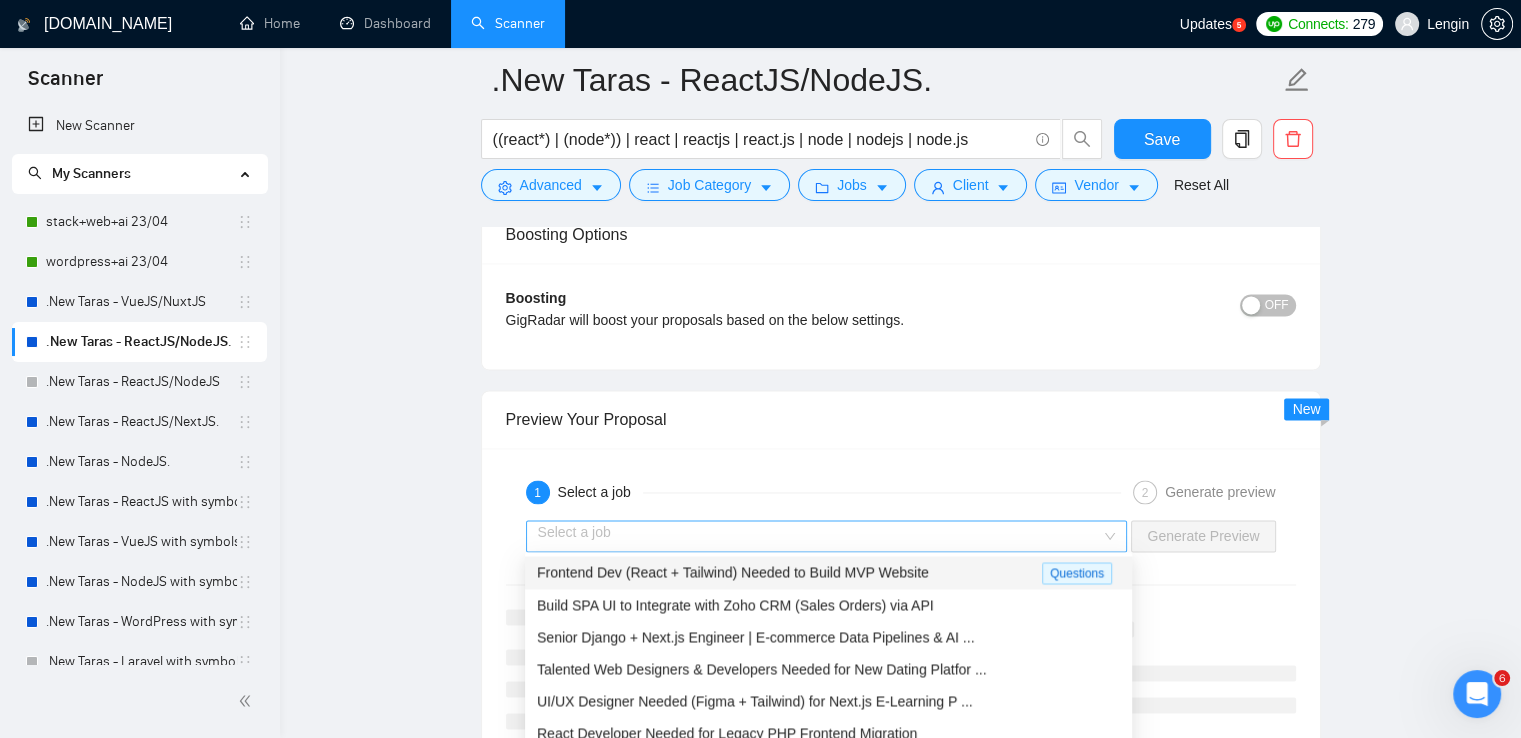 click on "Select a job" at bounding box center [827, 536] 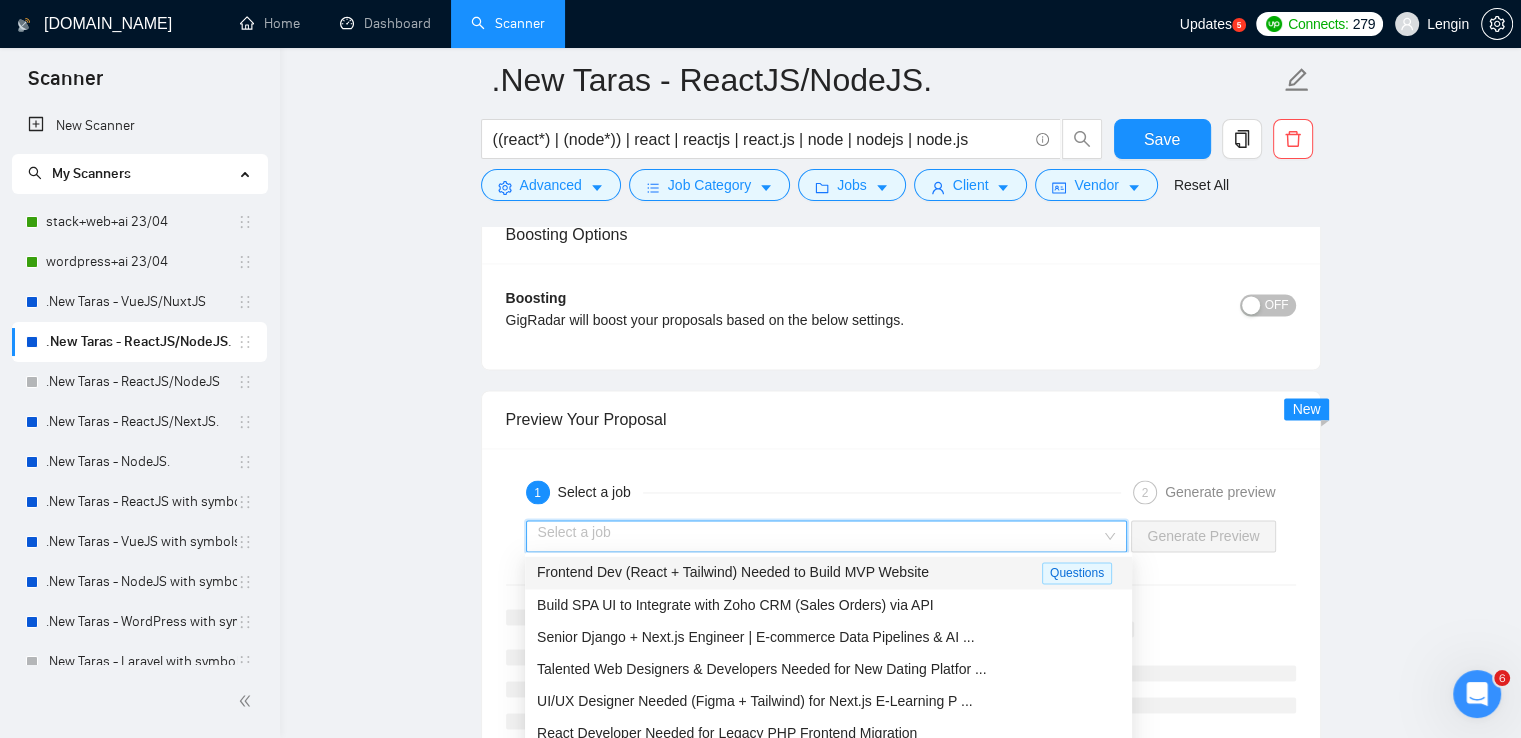 click on "Frontend Dev (React + Tailwind) Needed to Build MVP Website" at bounding box center [733, 572] 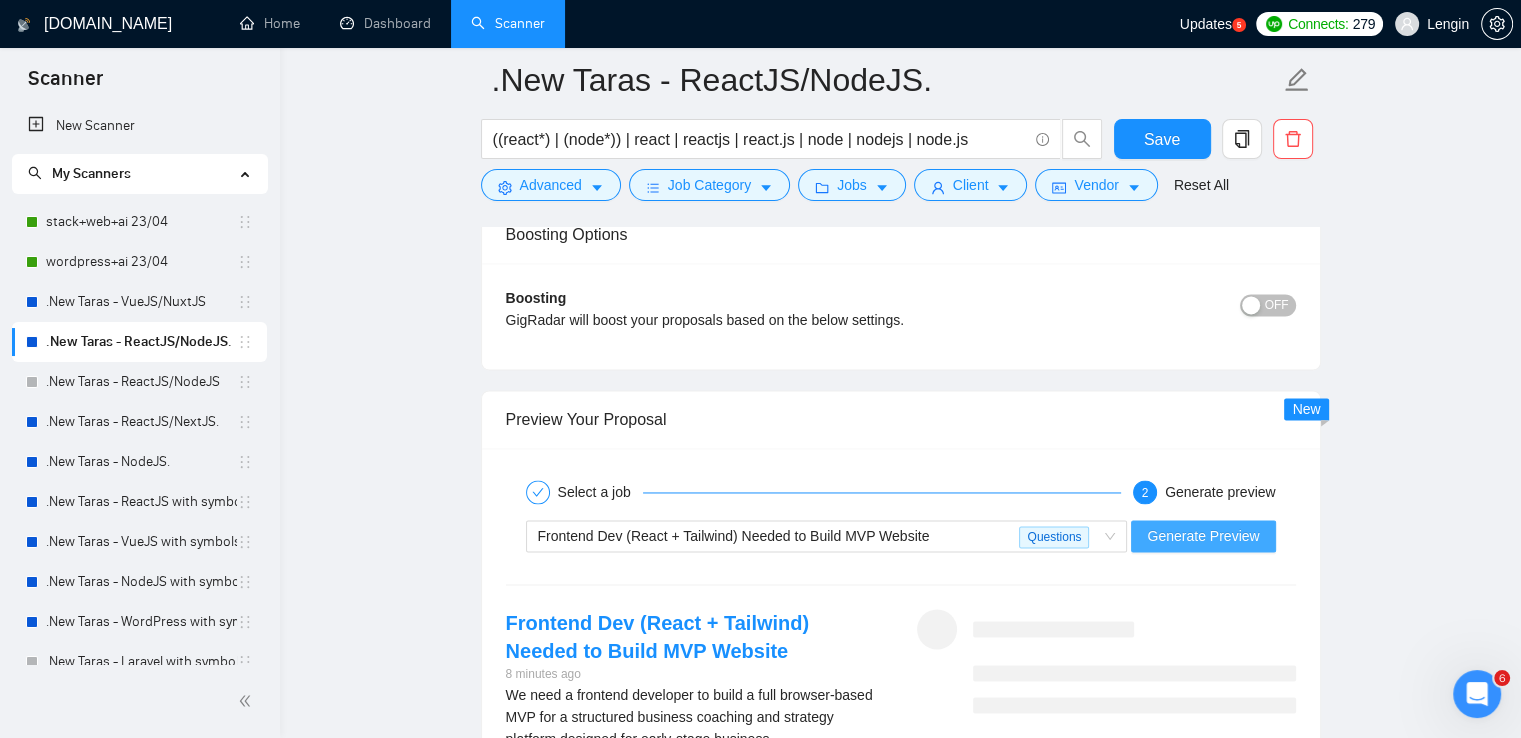 click on "Generate Preview" at bounding box center [1203, 536] 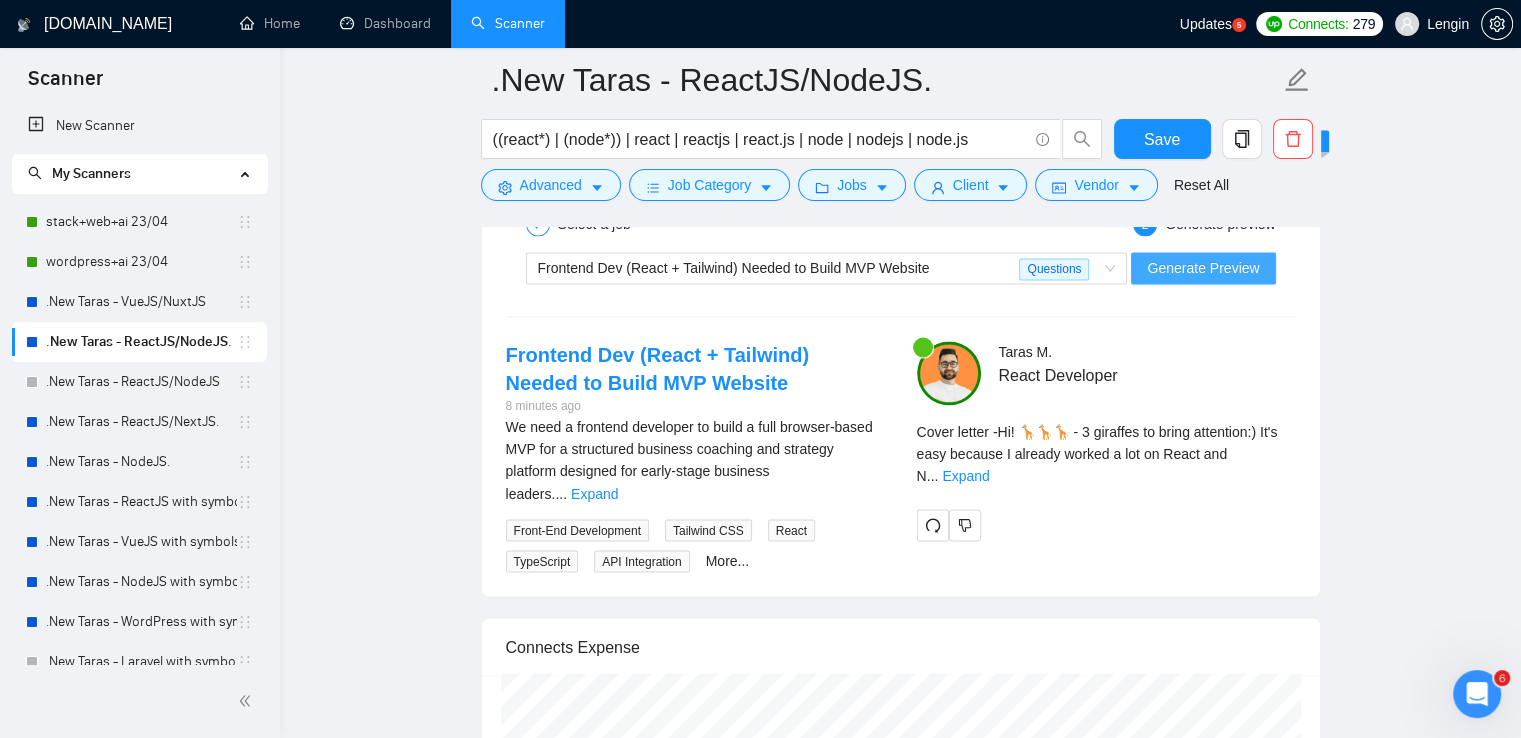 scroll, scrollTop: 3388, scrollLeft: 0, axis: vertical 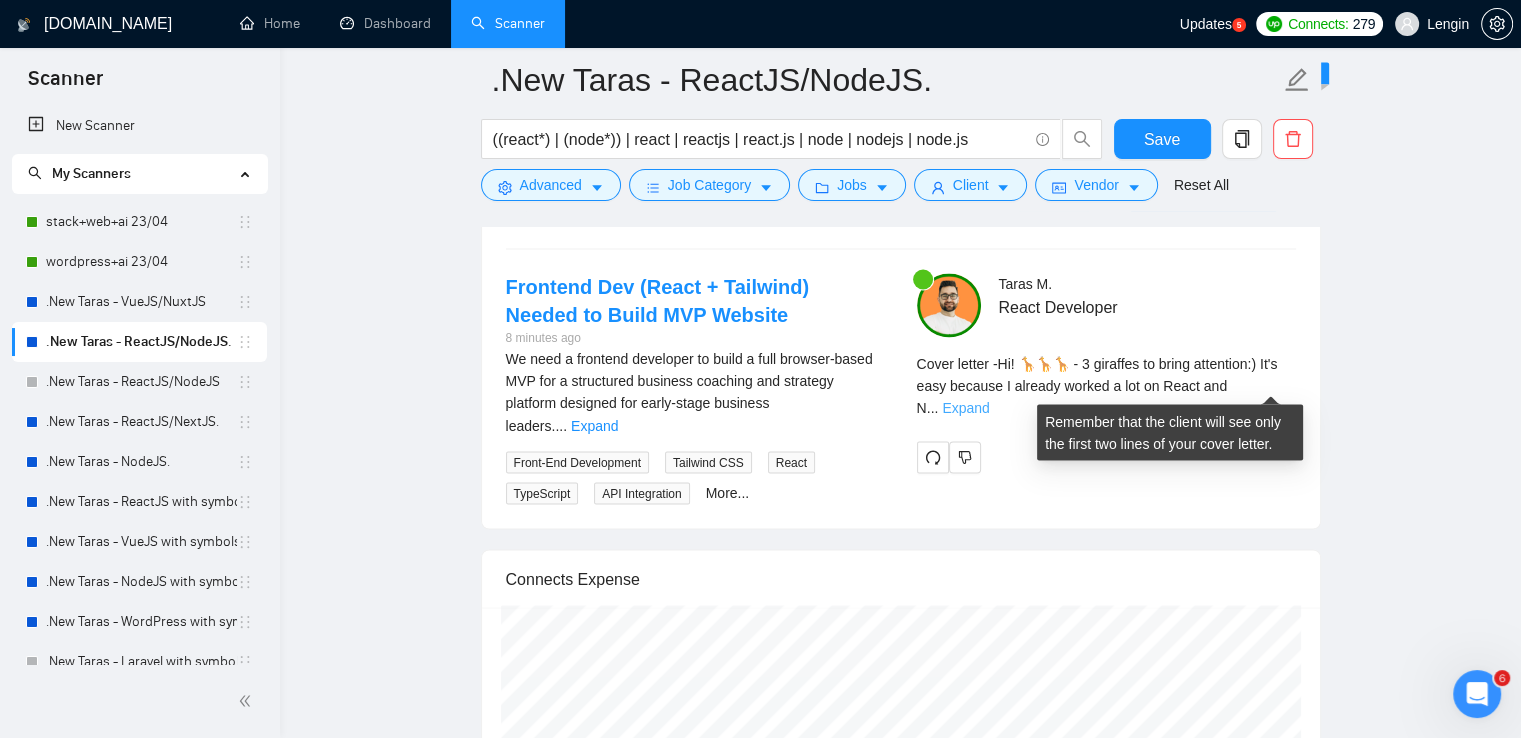 click on "Expand" at bounding box center (965, 408) 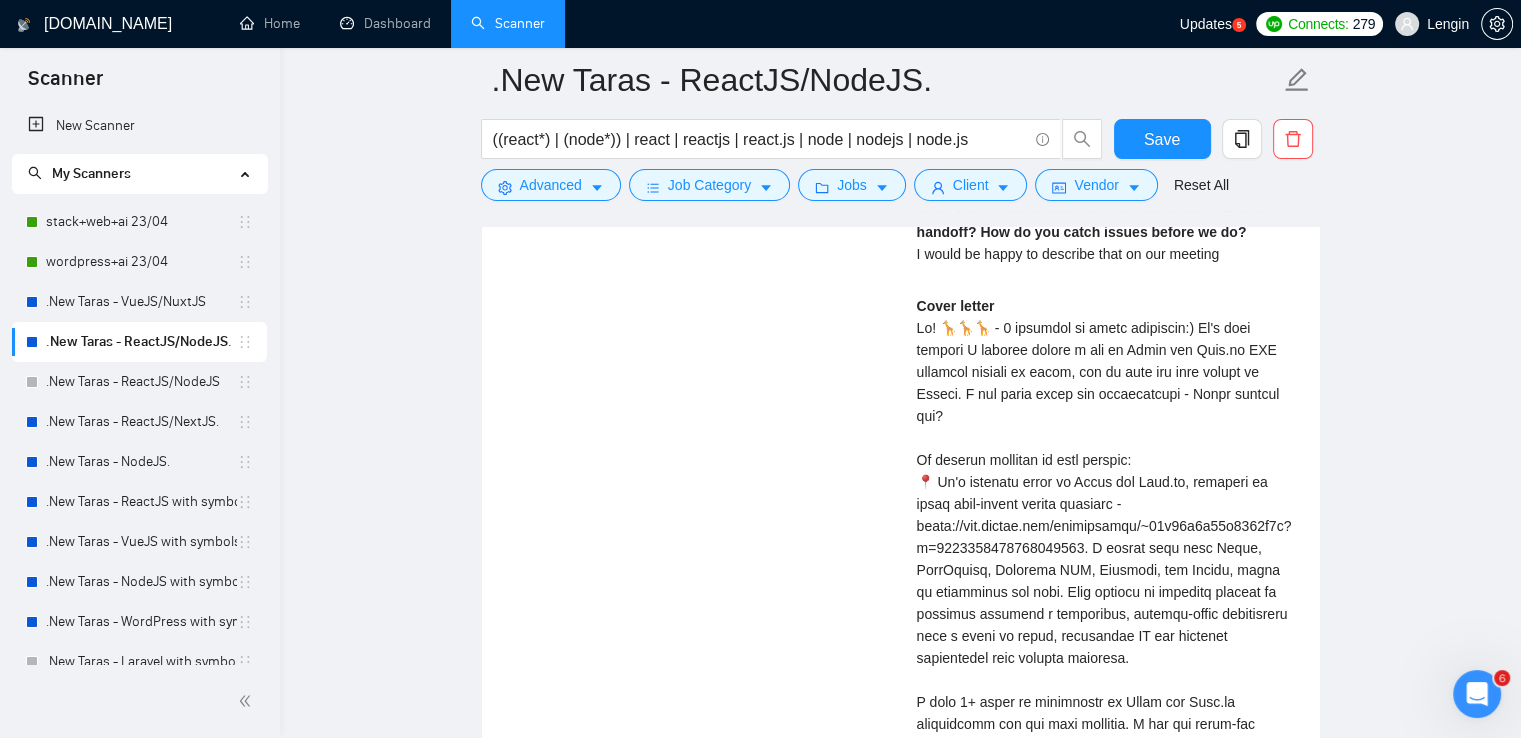 scroll, scrollTop: 3827, scrollLeft: 0, axis: vertical 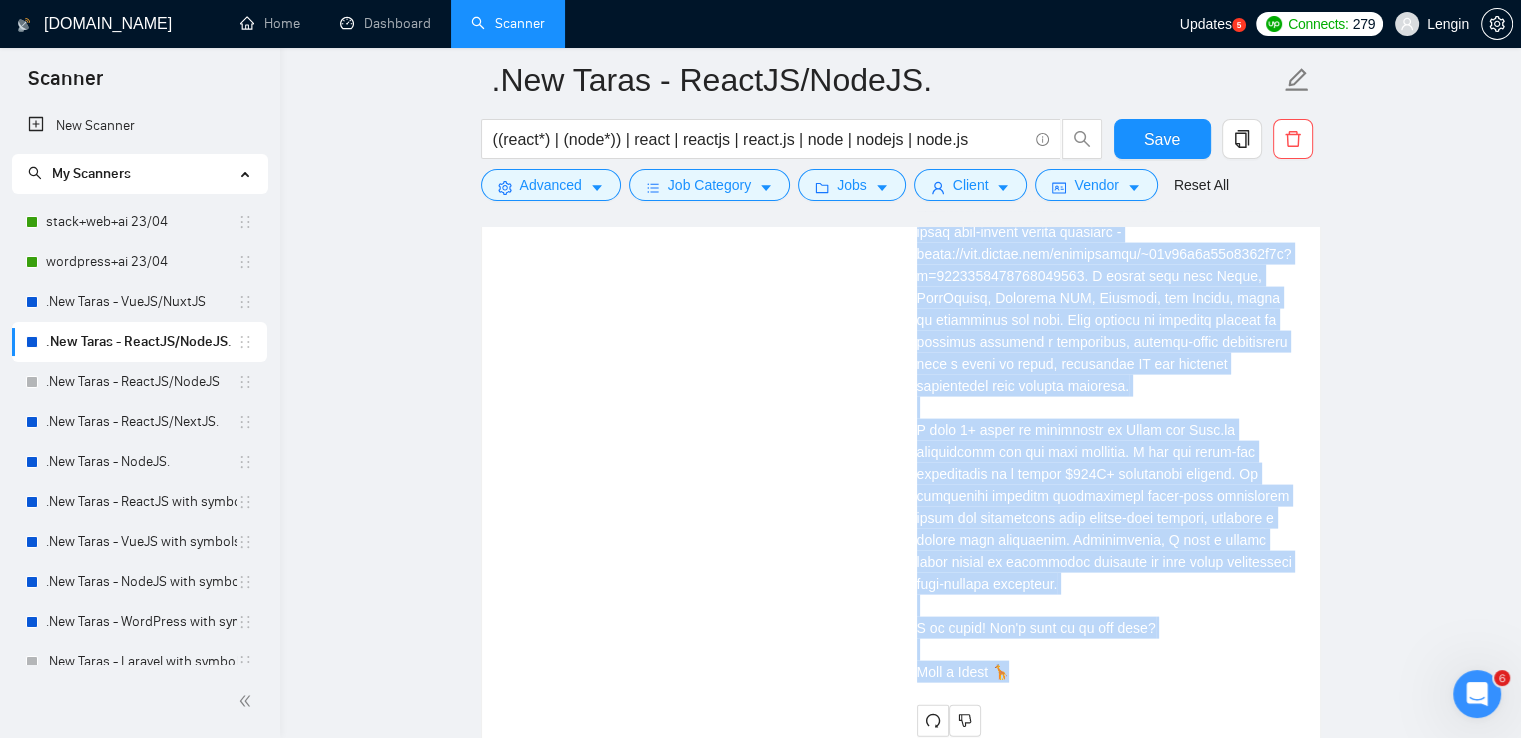 drag, startPoint x: 919, startPoint y: 325, endPoint x: 1050, endPoint y: 645, distance: 345.77594 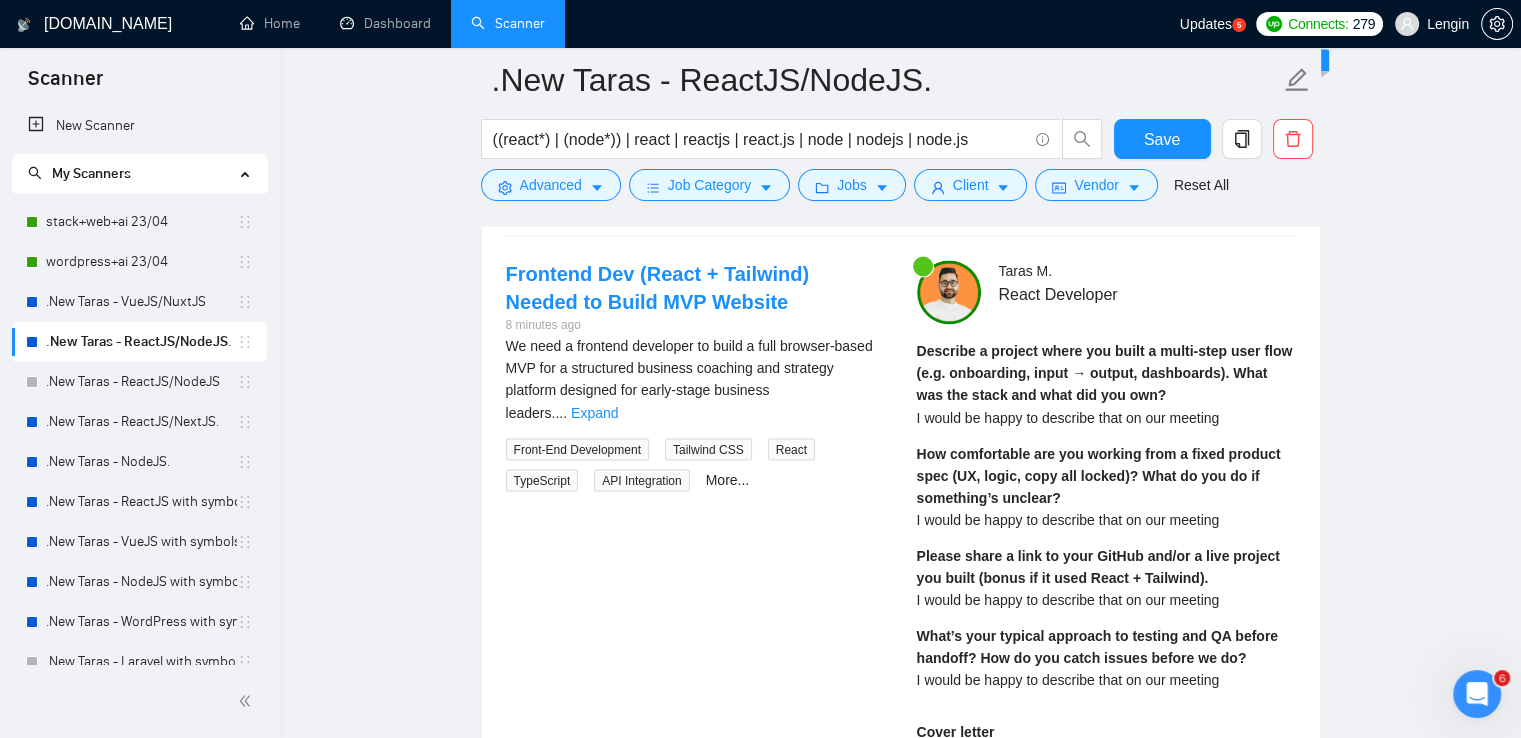 scroll, scrollTop: 3502, scrollLeft: 0, axis: vertical 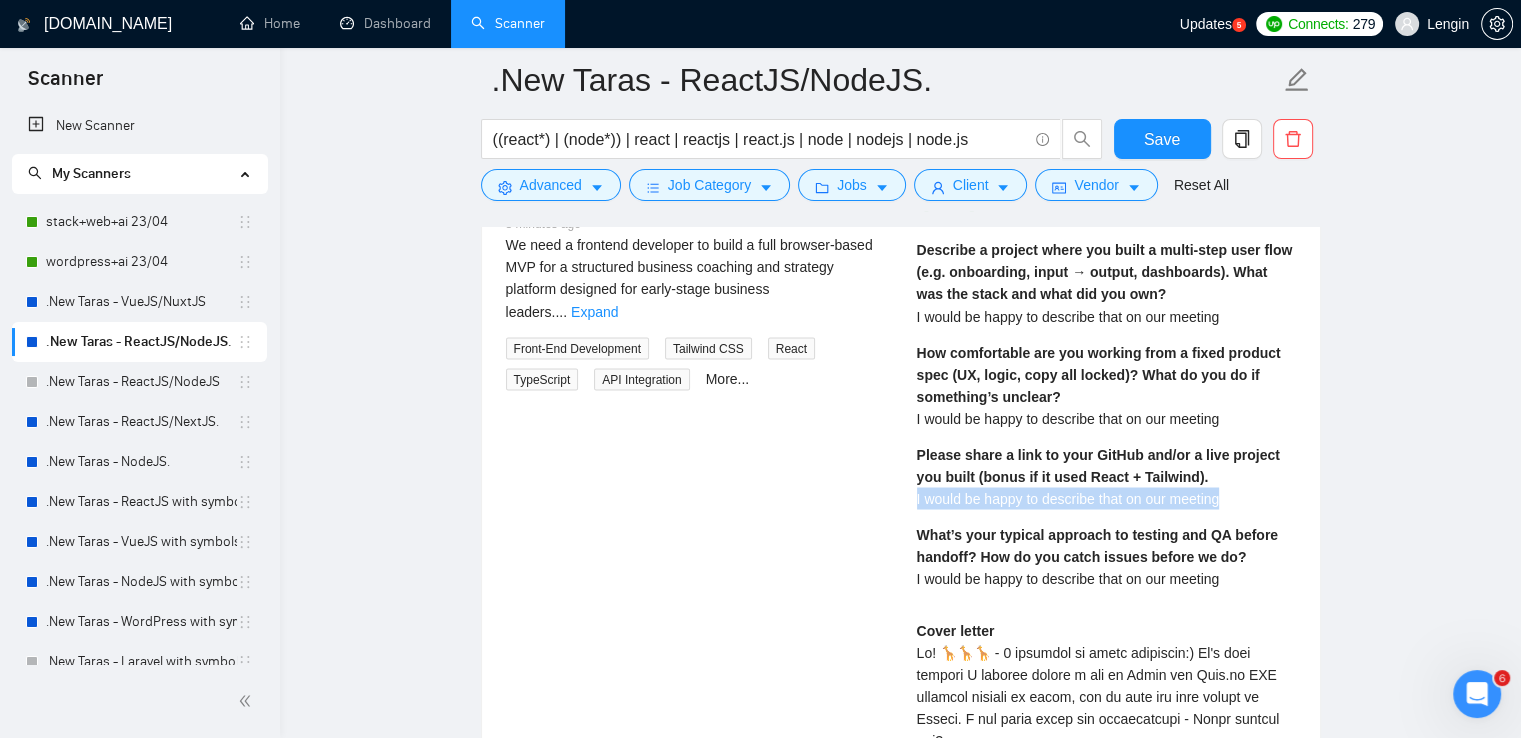 drag, startPoint x: 1226, startPoint y: 495, endPoint x: 914, endPoint y: 497, distance: 312.0064 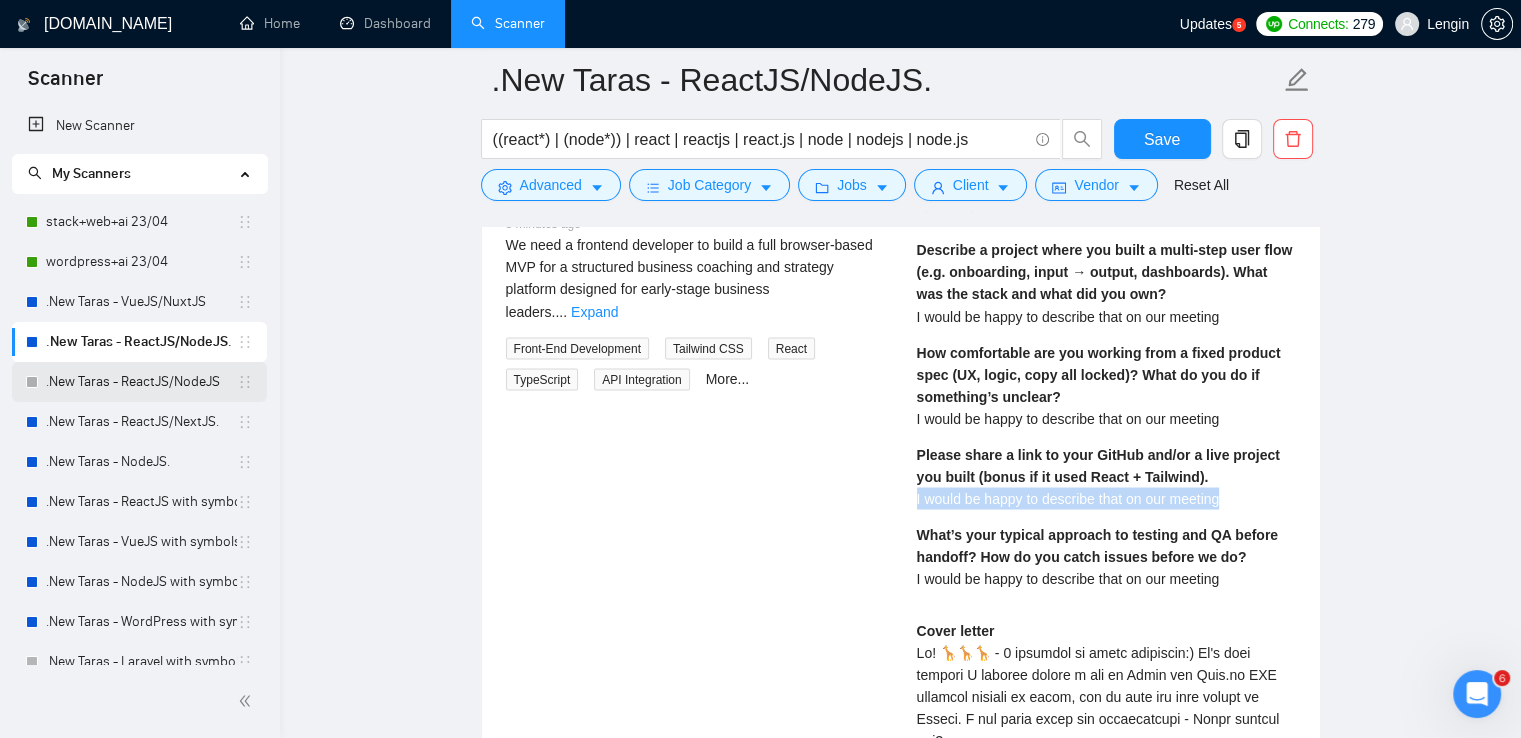click on ".New Taras - ReactJS/NodeJS" at bounding box center (141, 382) 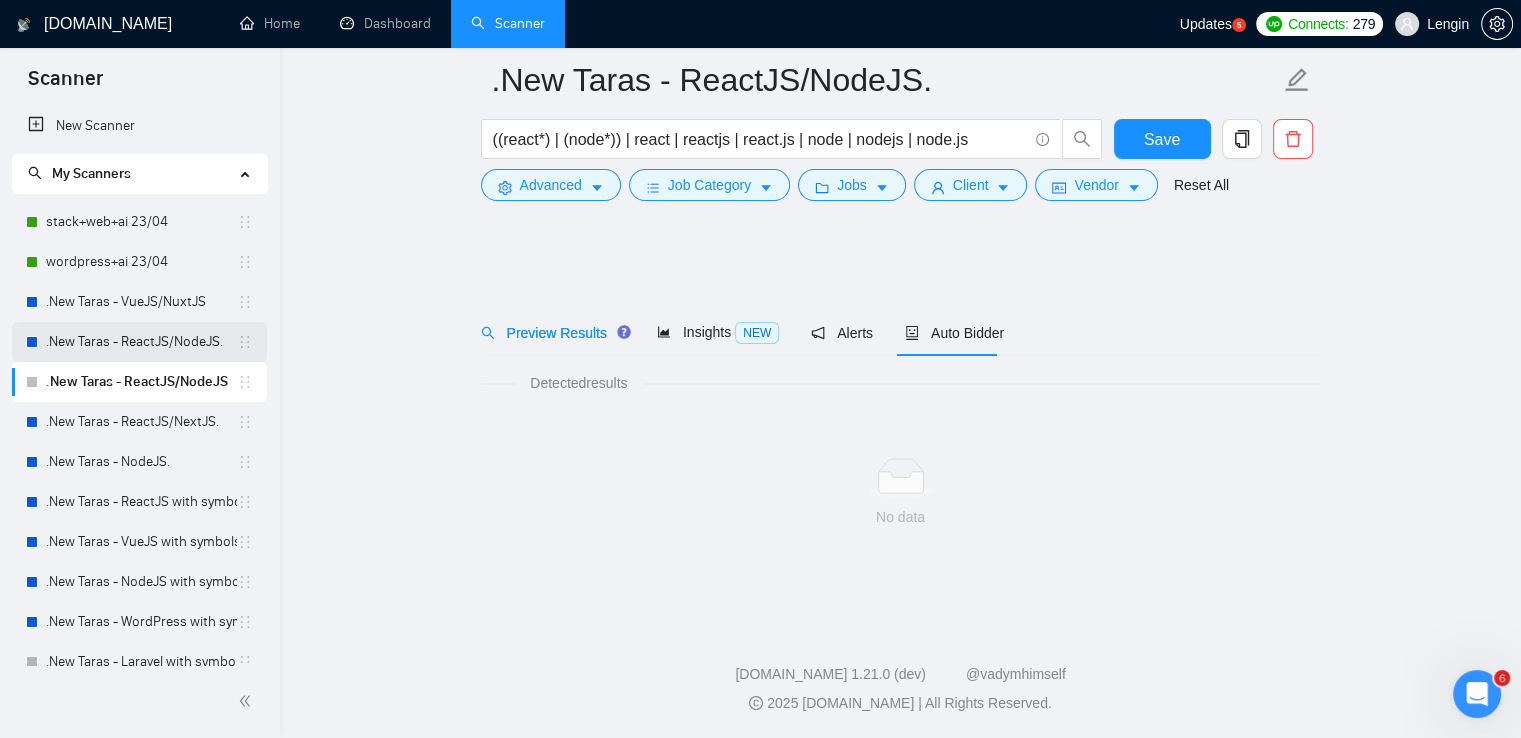 scroll, scrollTop: 0, scrollLeft: 0, axis: both 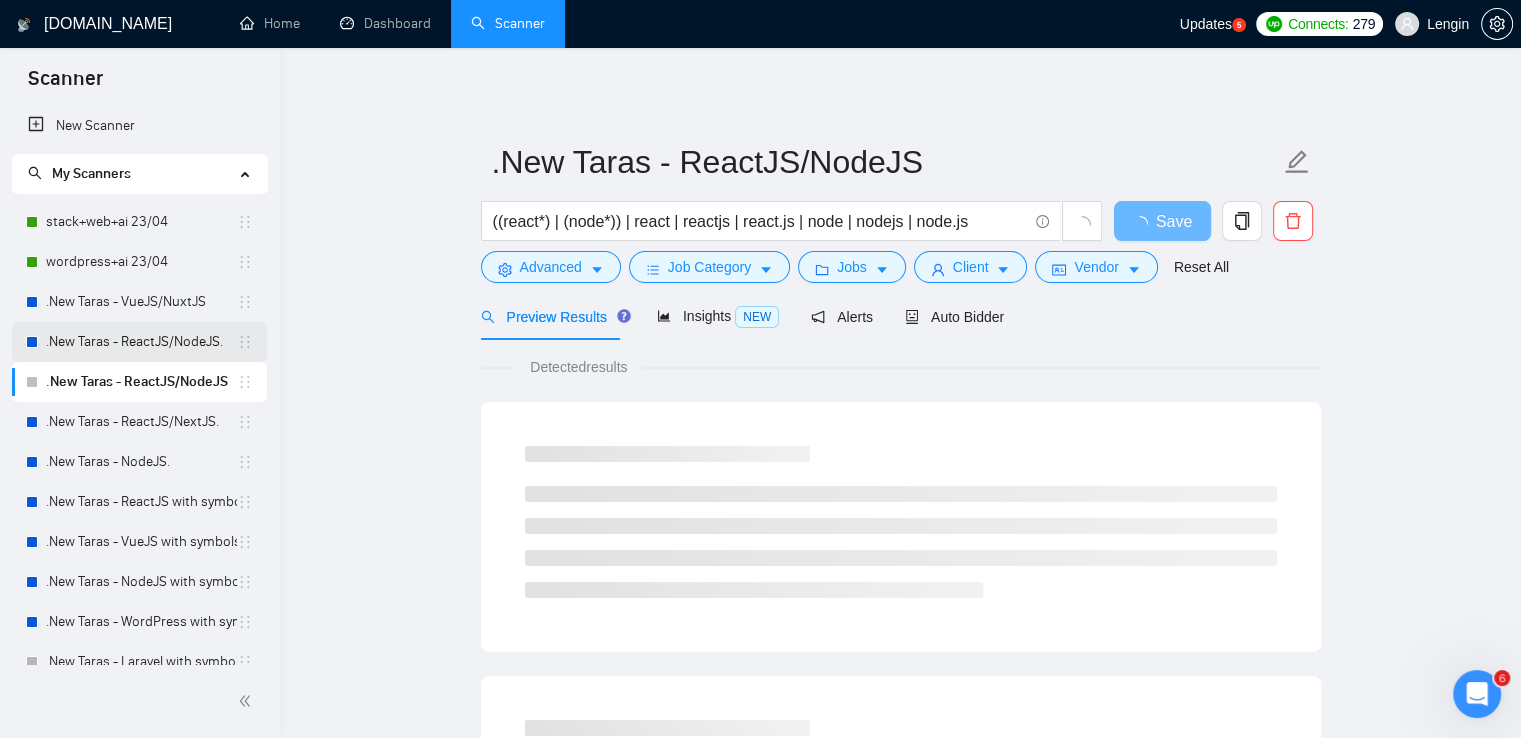 click on ".New Taras - ReactJS/NodeJS." at bounding box center (141, 342) 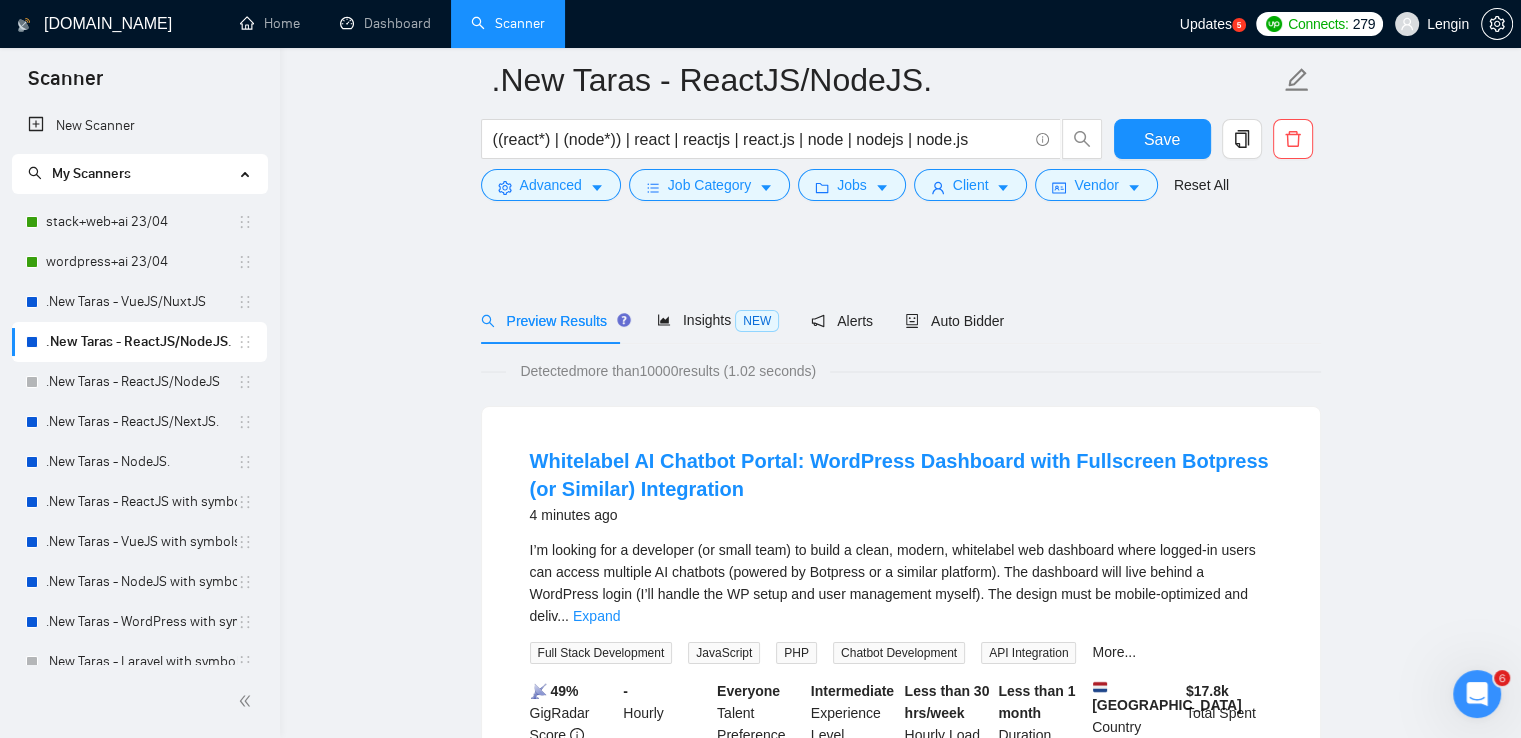 scroll, scrollTop: 192, scrollLeft: 0, axis: vertical 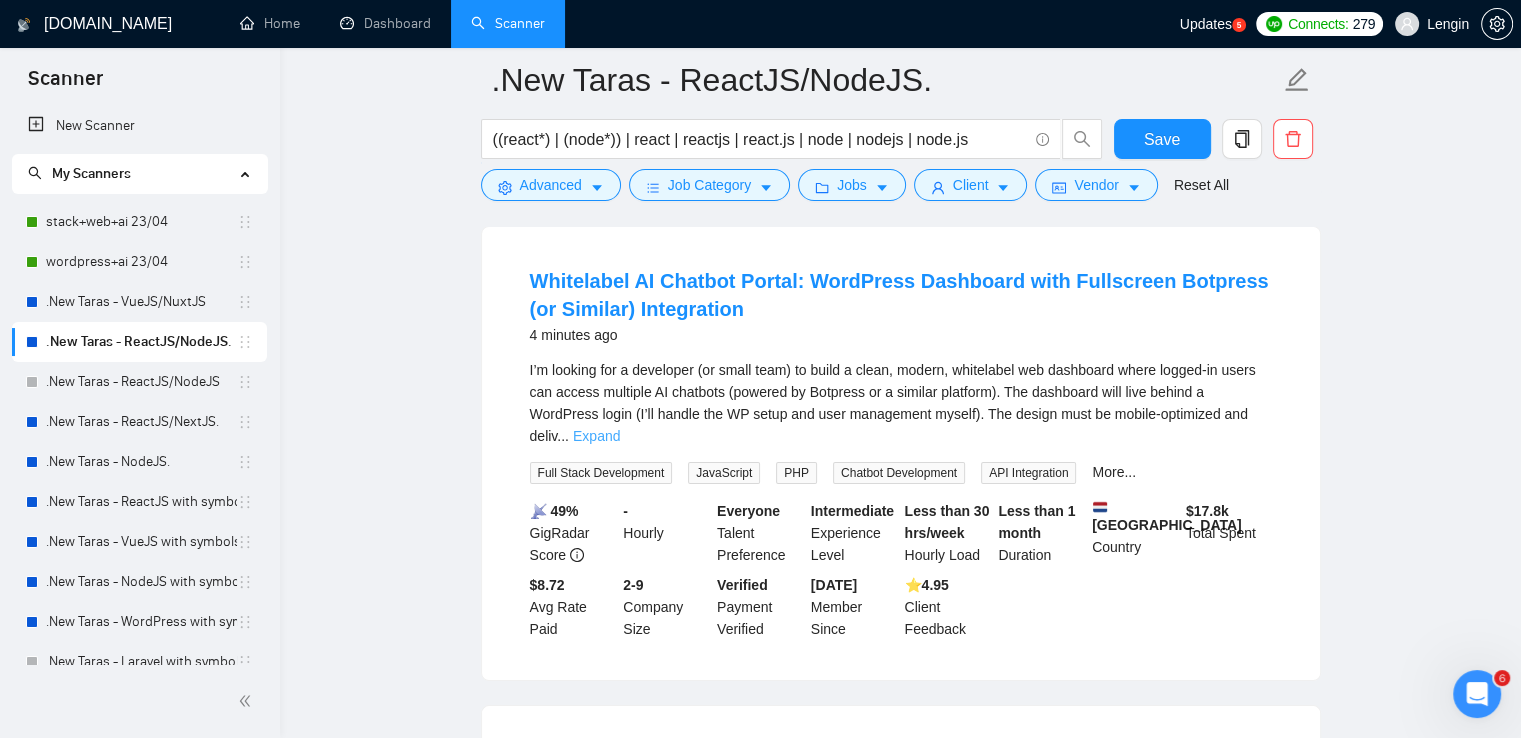click on "Expand" at bounding box center [596, 436] 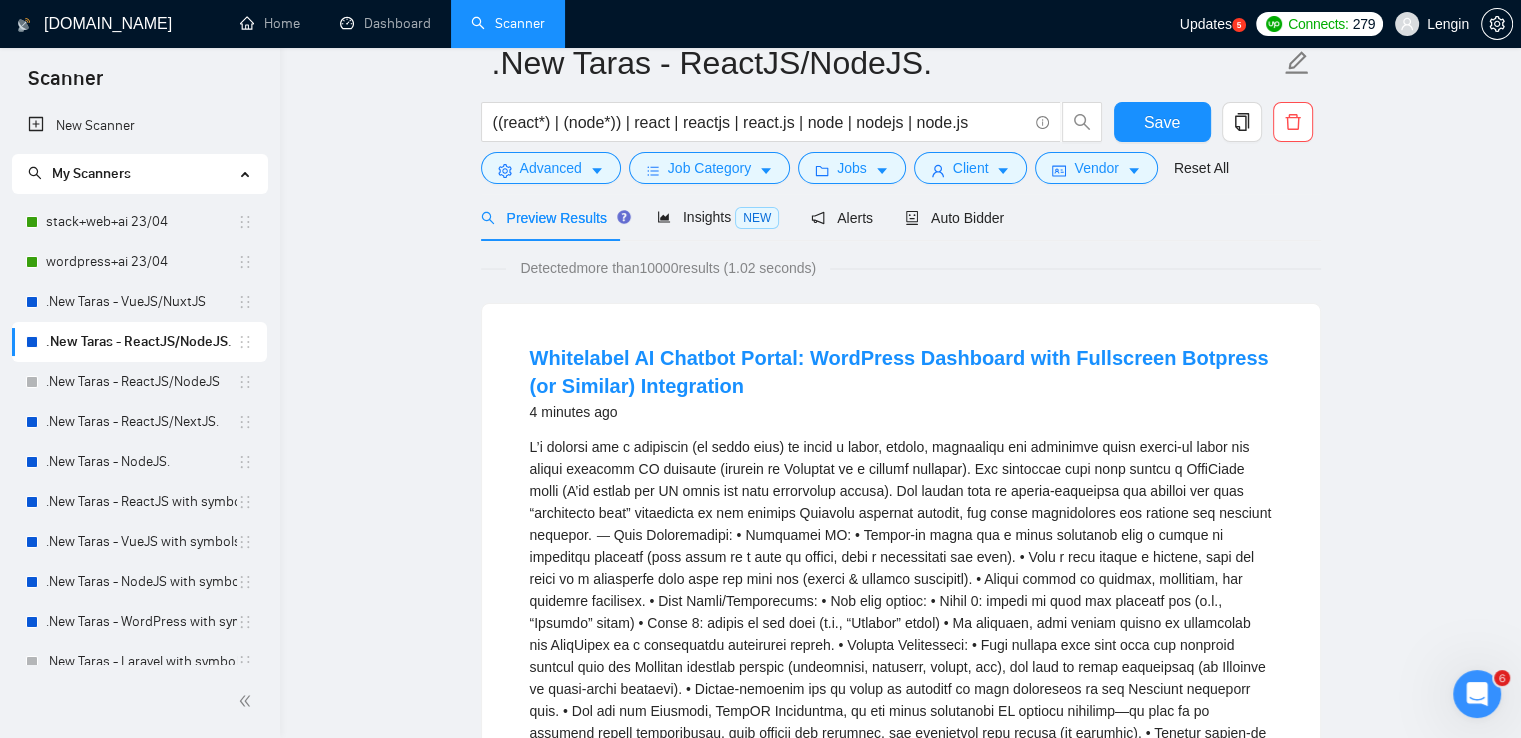 scroll, scrollTop: 0, scrollLeft: 0, axis: both 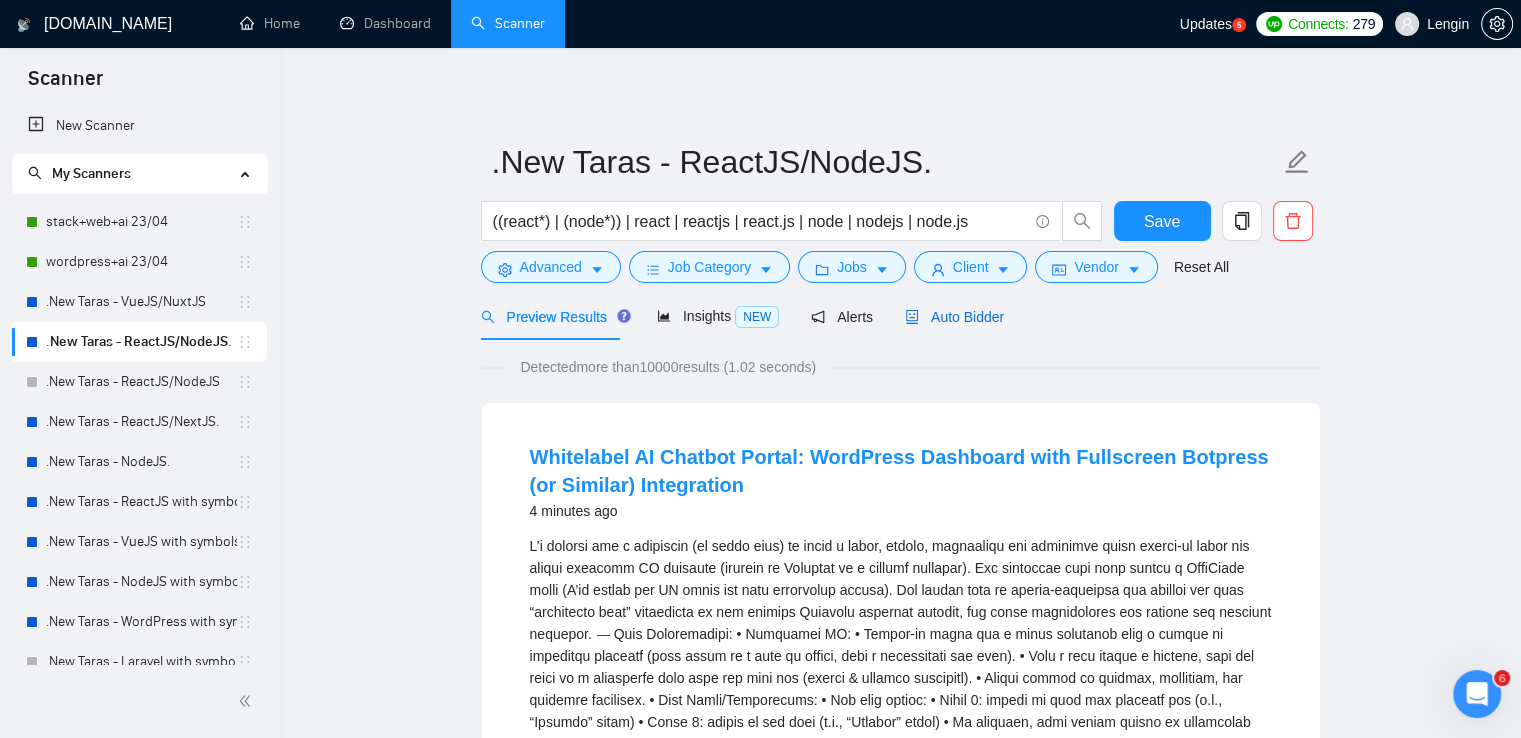 click on "Auto Bidder" at bounding box center [954, 317] 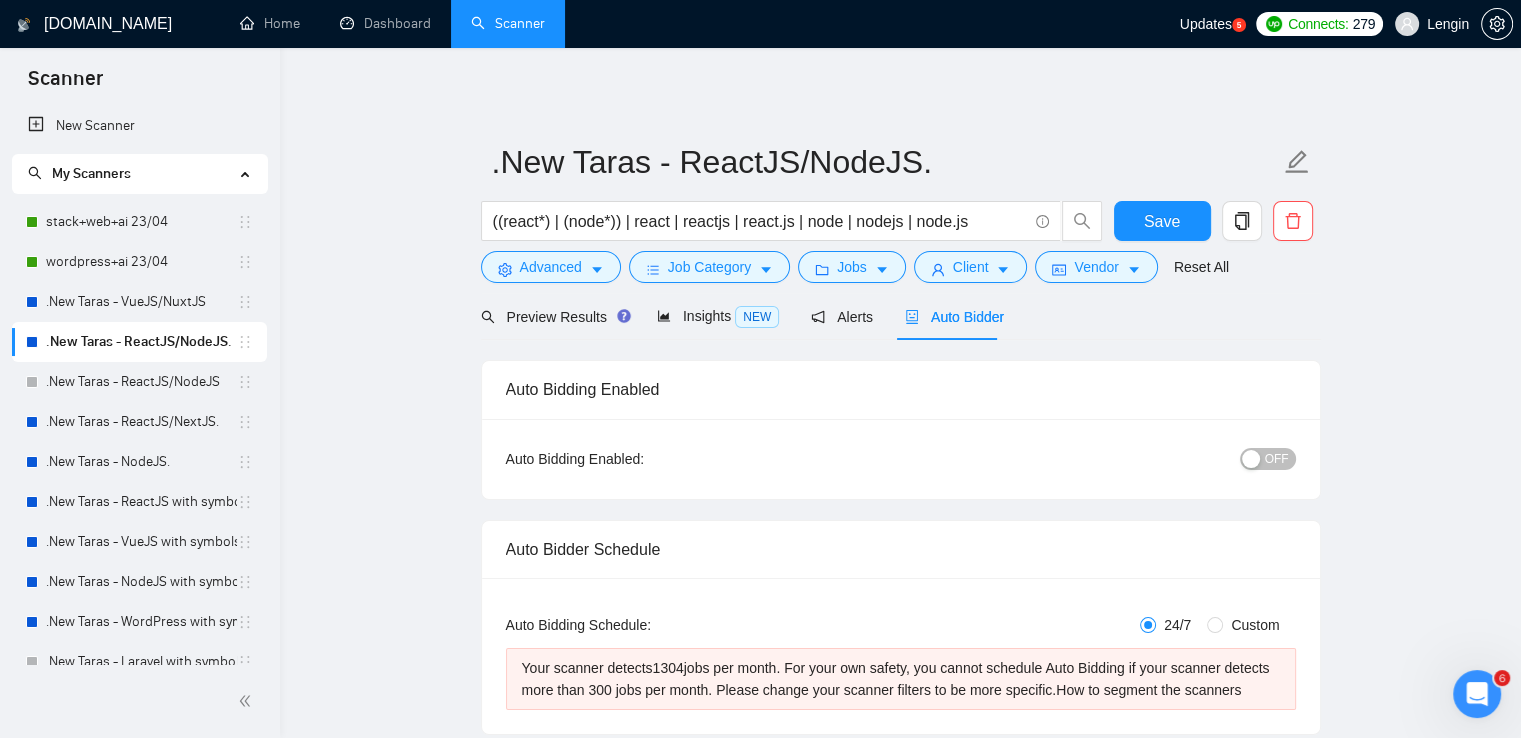 type 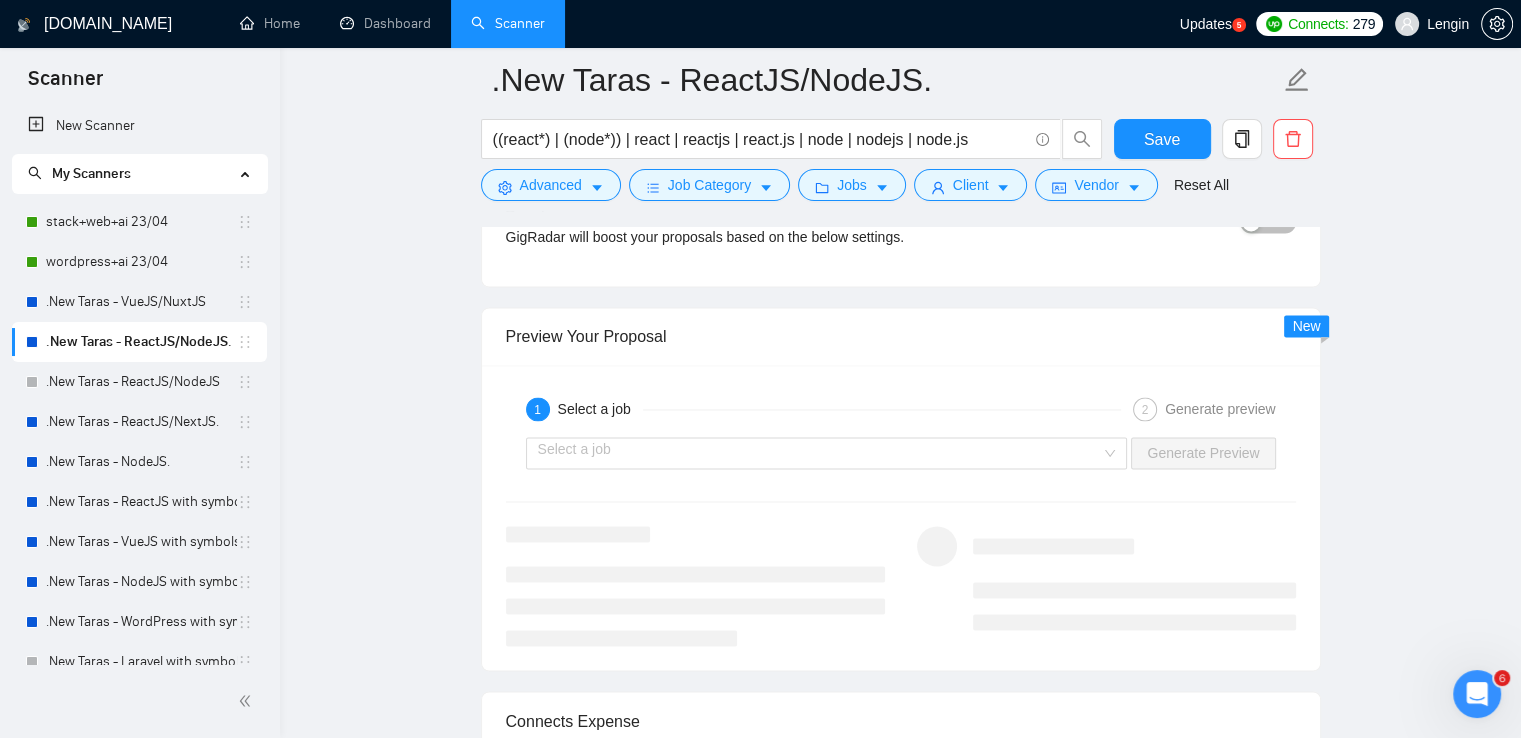 scroll, scrollTop: 3136, scrollLeft: 0, axis: vertical 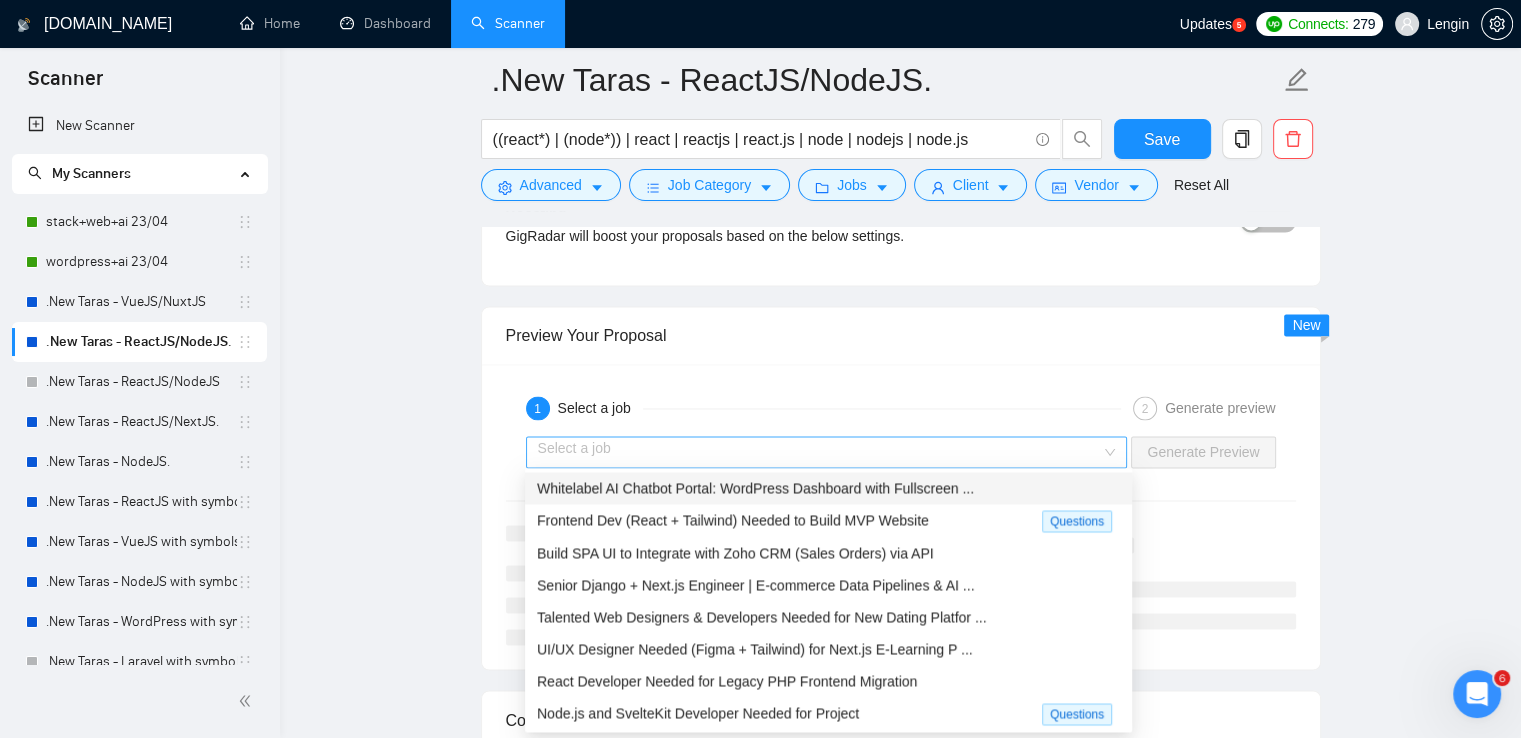 click on "Select a job" at bounding box center (827, 452) 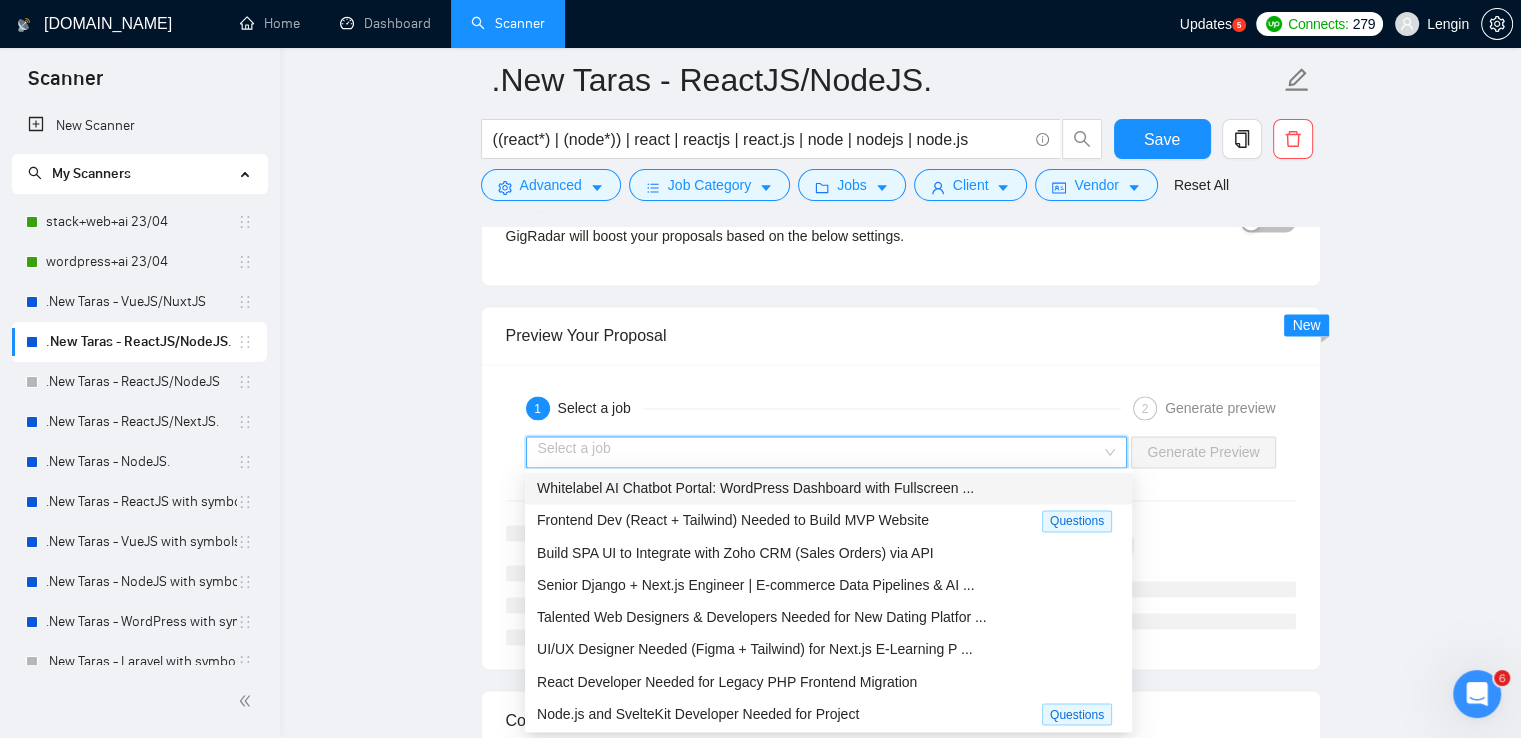 click on "Whitelabel AI Chatbot Portal: WordPress Dashboard with Fullscreen ..." at bounding box center [828, 488] 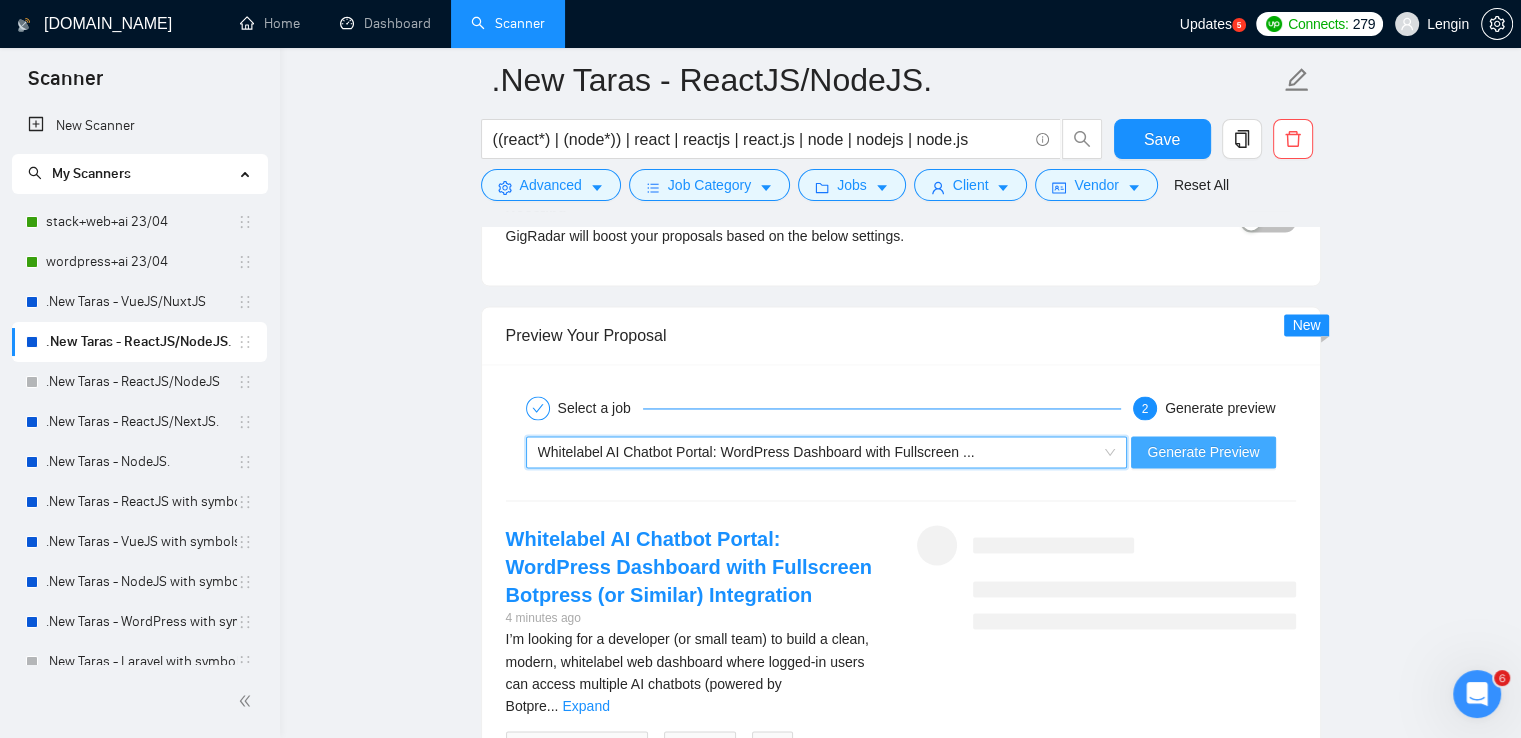 click on "Generate Preview" at bounding box center (1203, 452) 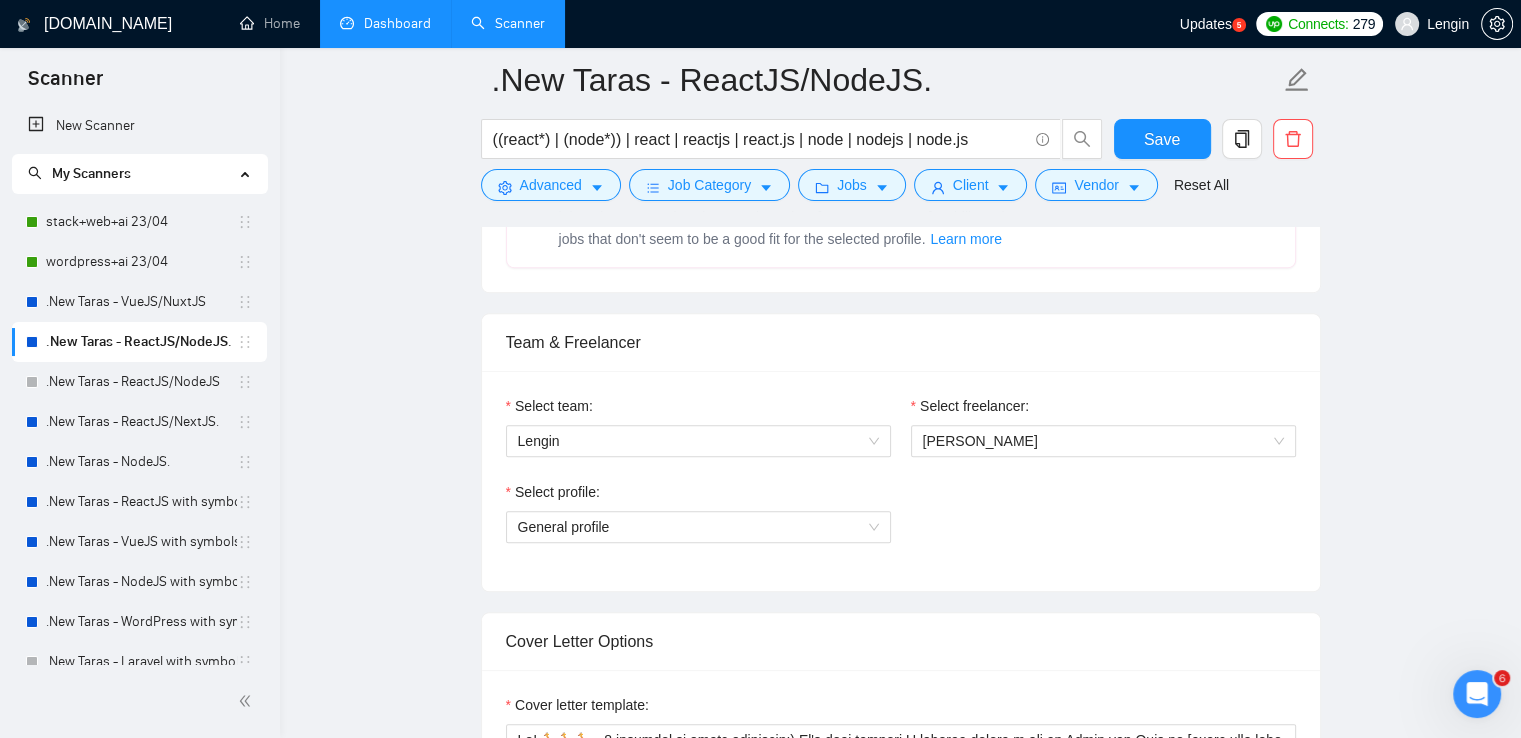 scroll, scrollTop: 1244, scrollLeft: 0, axis: vertical 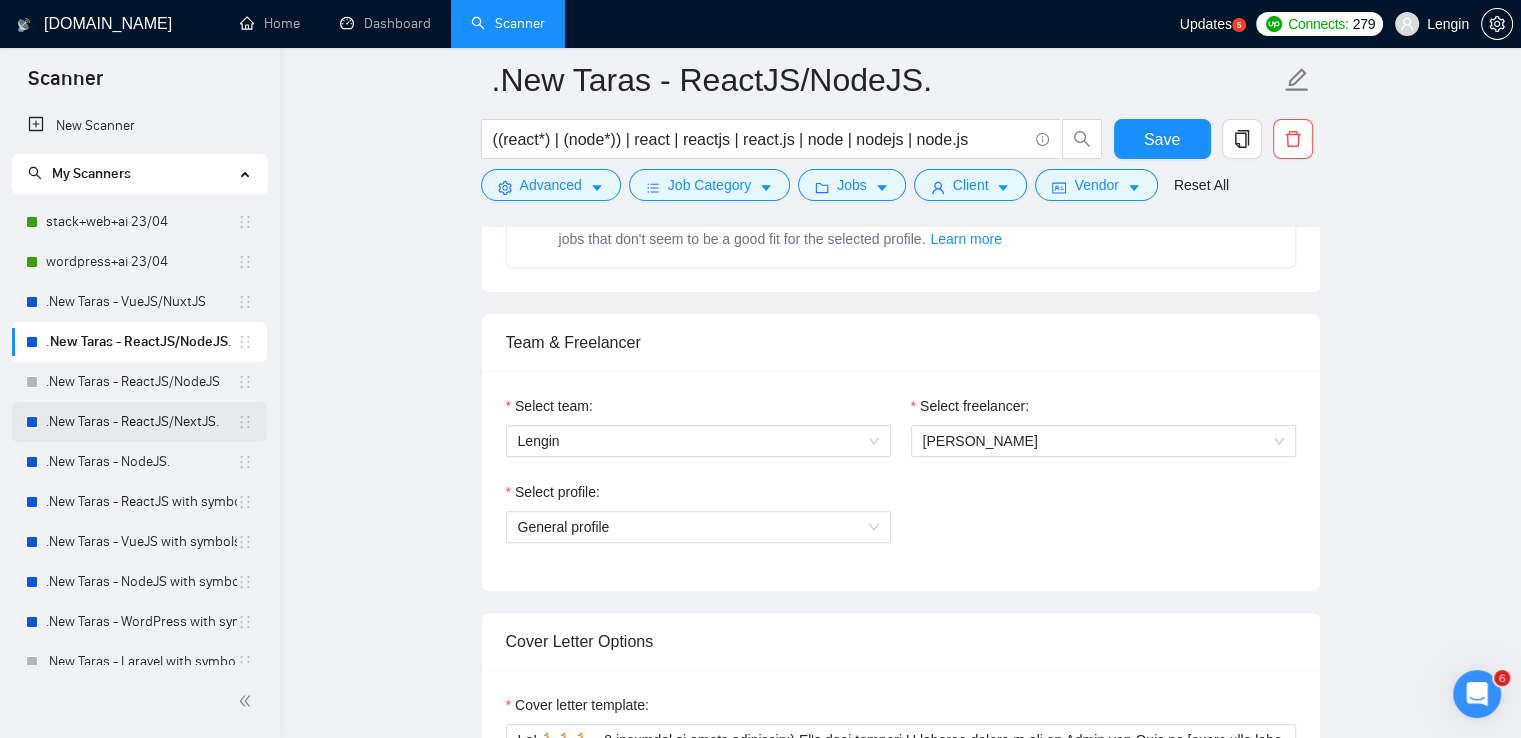 click on ".New Taras - ReactJS/NextJS." at bounding box center (141, 422) 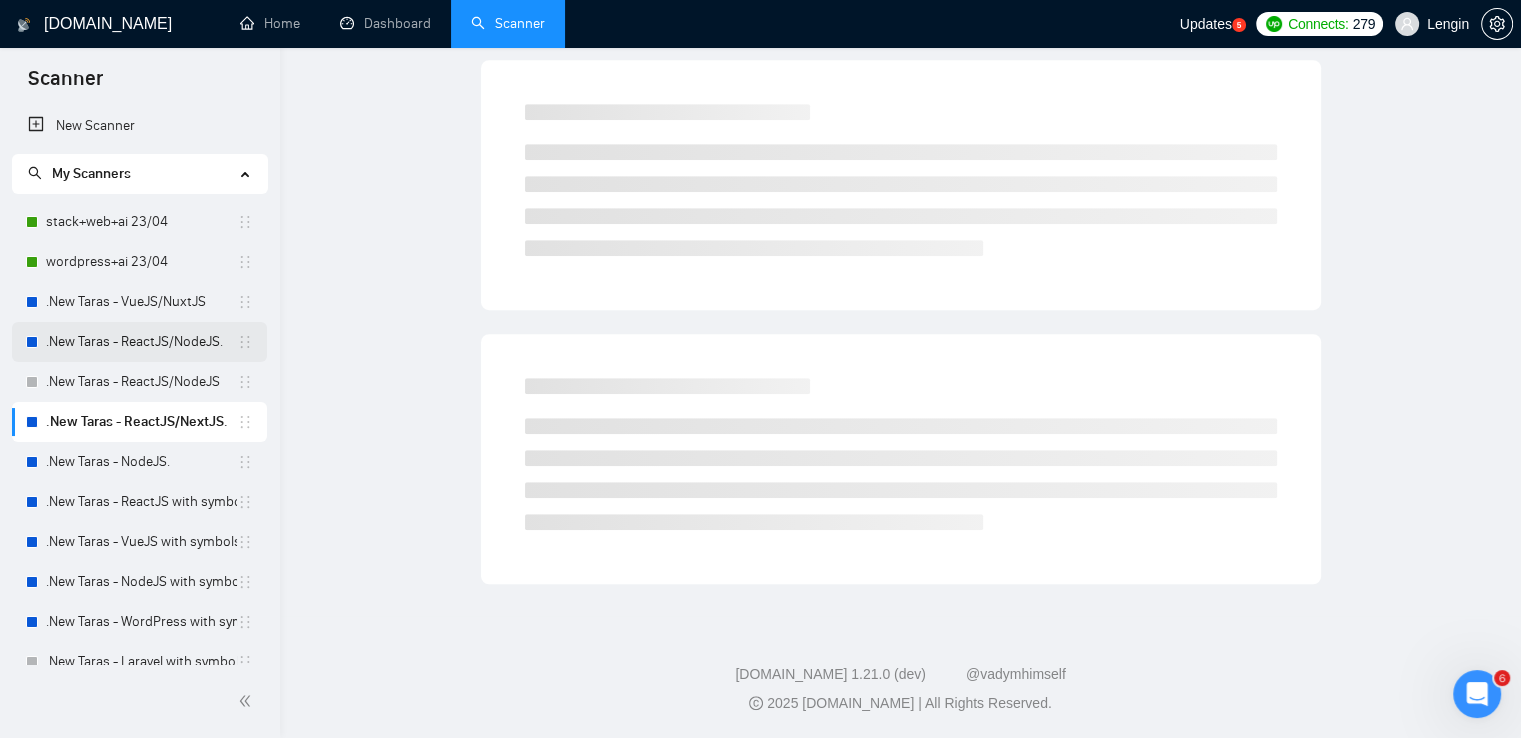 scroll, scrollTop: 0, scrollLeft: 0, axis: both 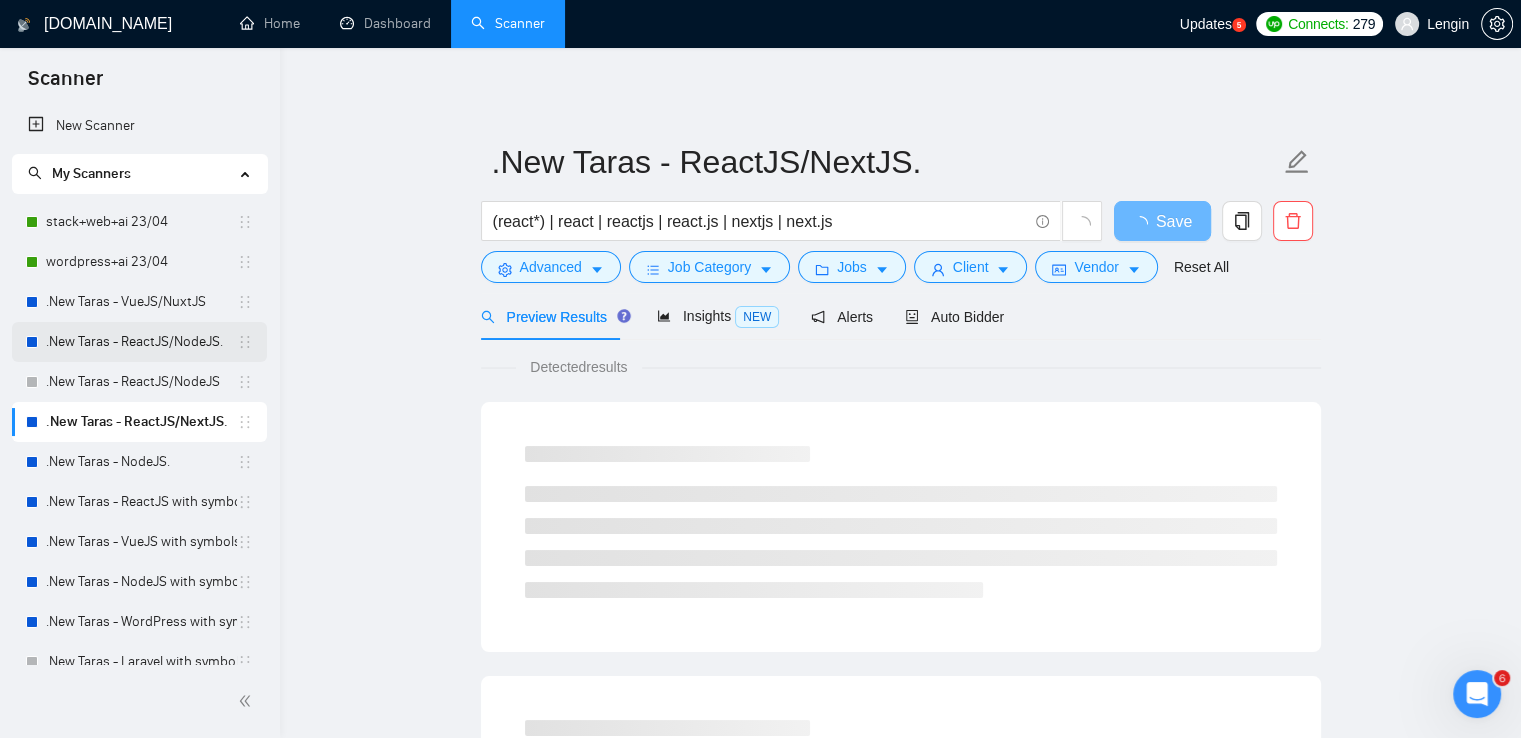click on ".New Taras - ReactJS/NodeJS." at bounding box center (141, 342) 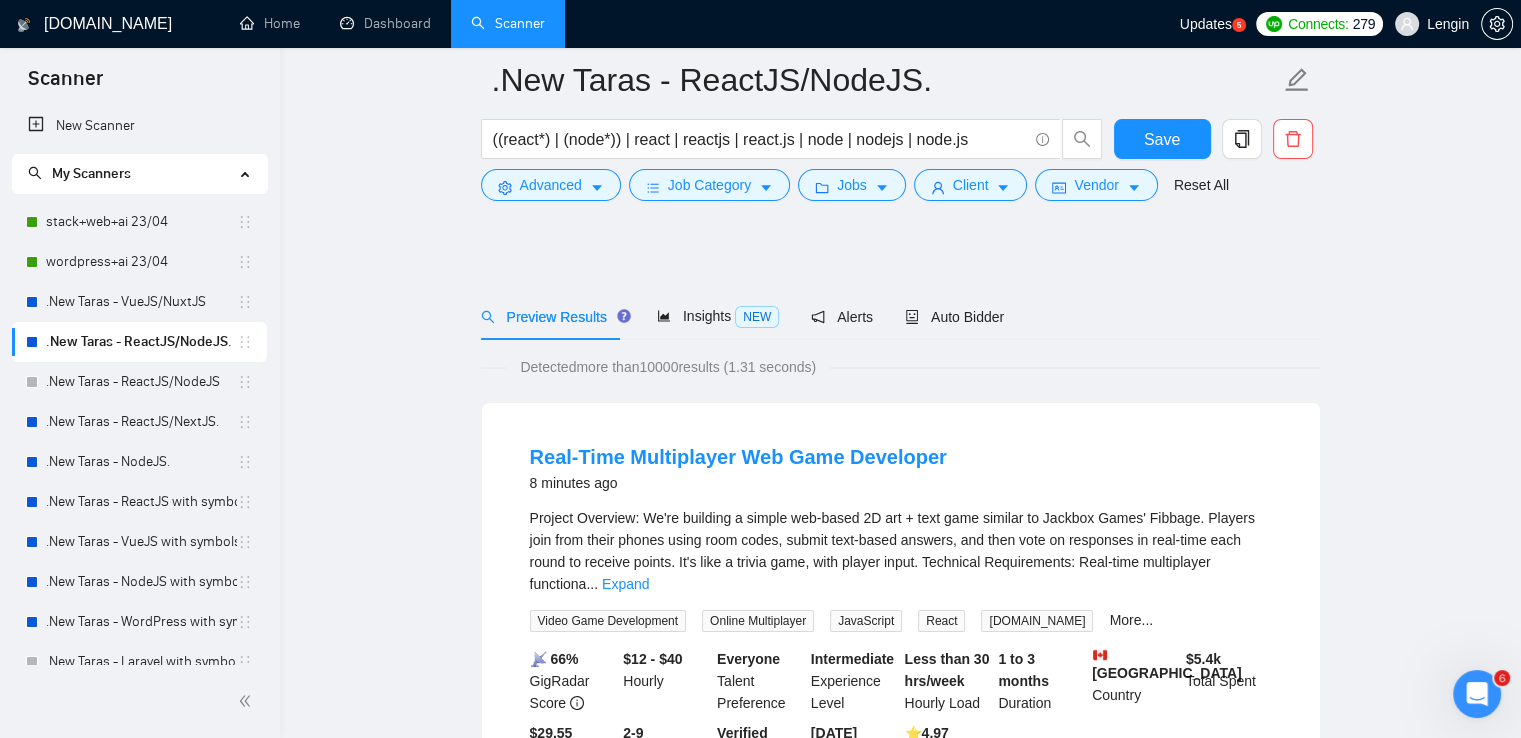 scroll, scrollTop: 176, scrollLeft: 0, axis: vertical 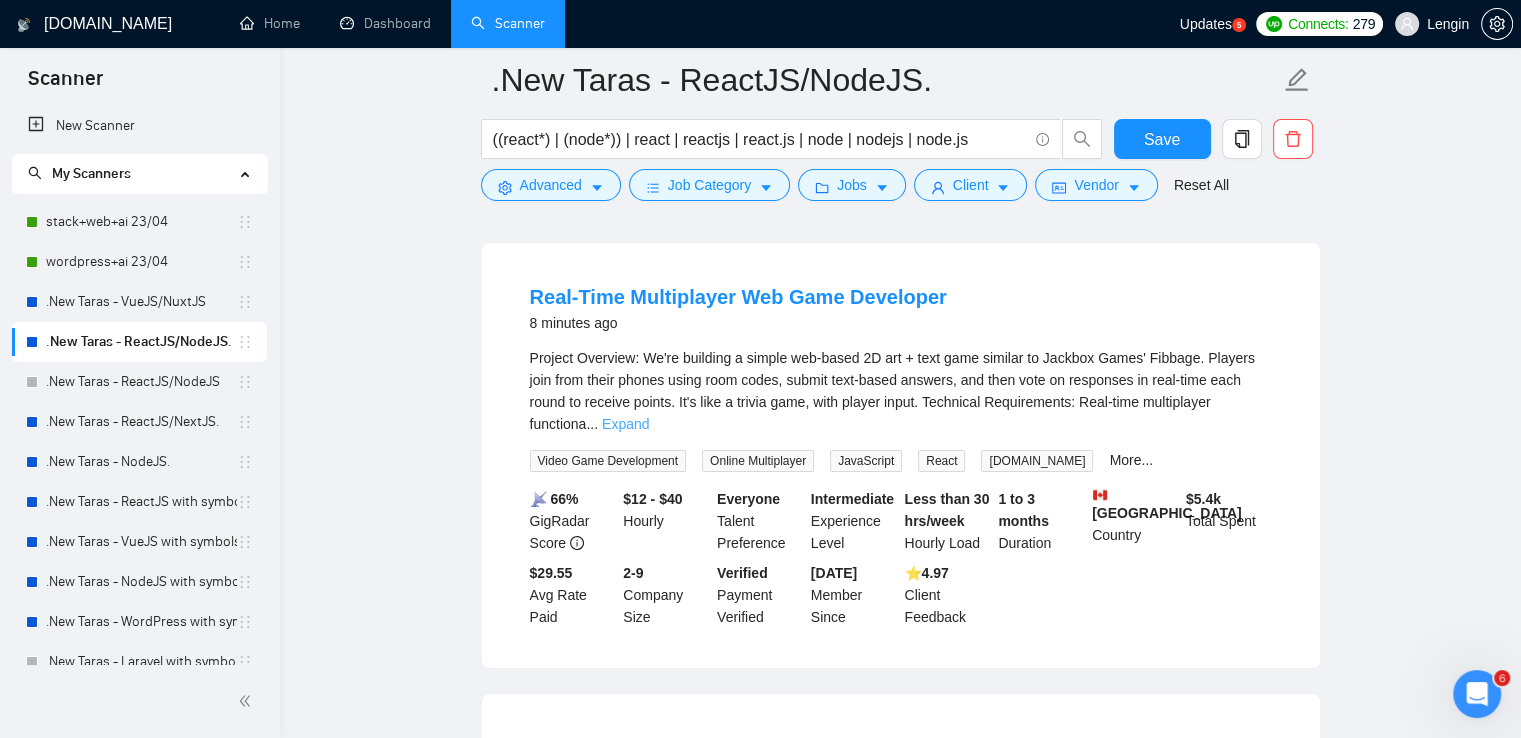 click on "Expand" at bounding box center (625, 424) 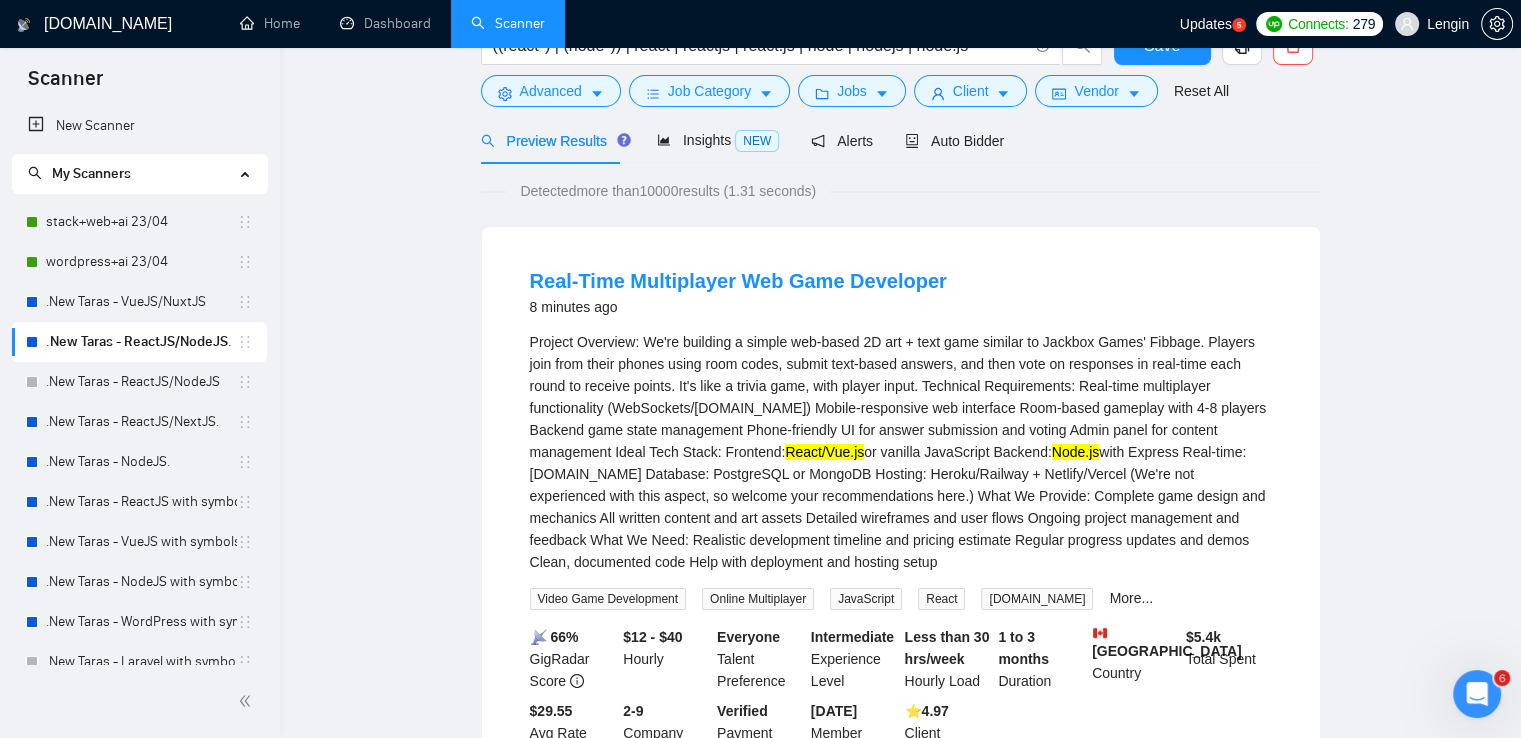 scroll, scrollTop: 0, scrollLeft: 0, axis: both 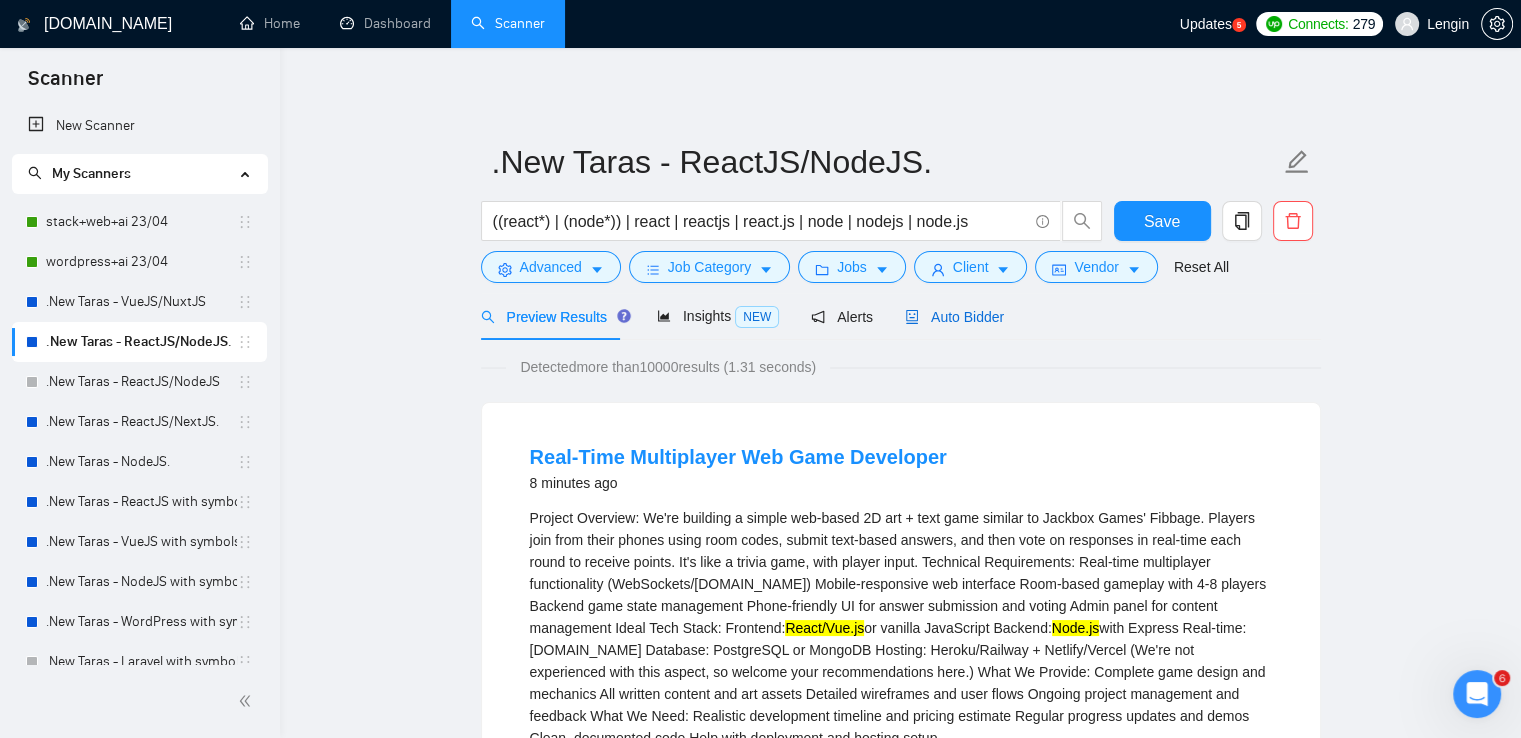 click on "Auto Bidder" at bounding box center (954, 317) 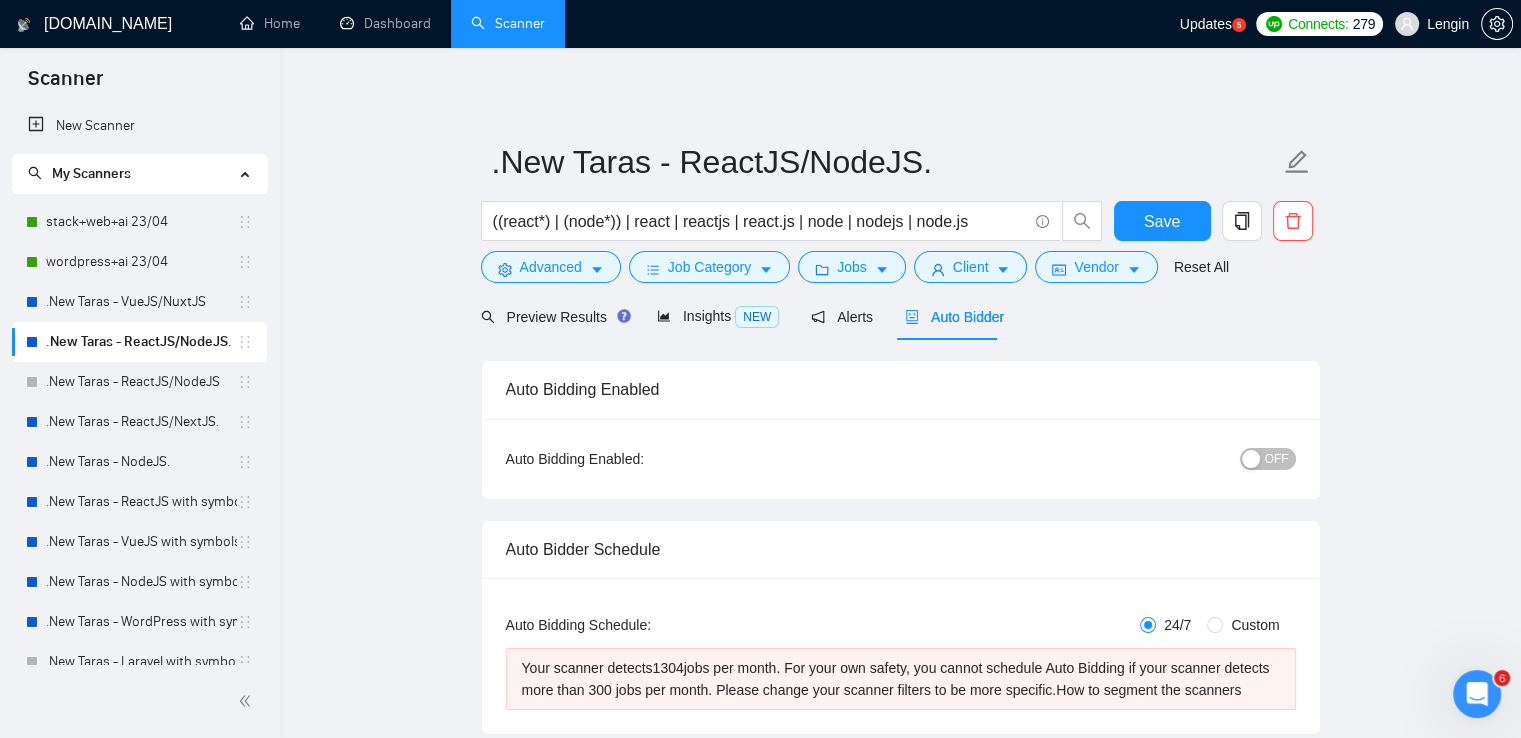 type 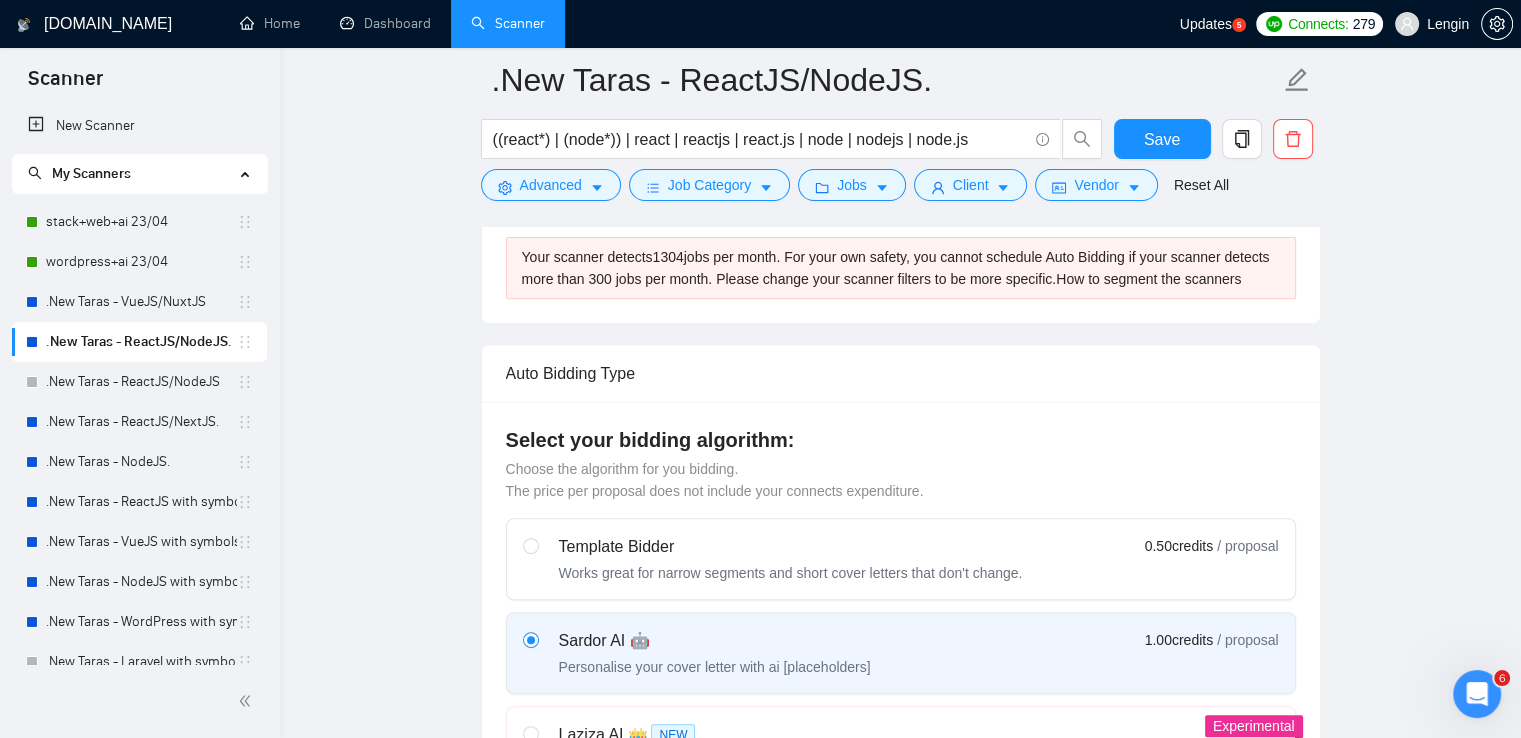 type 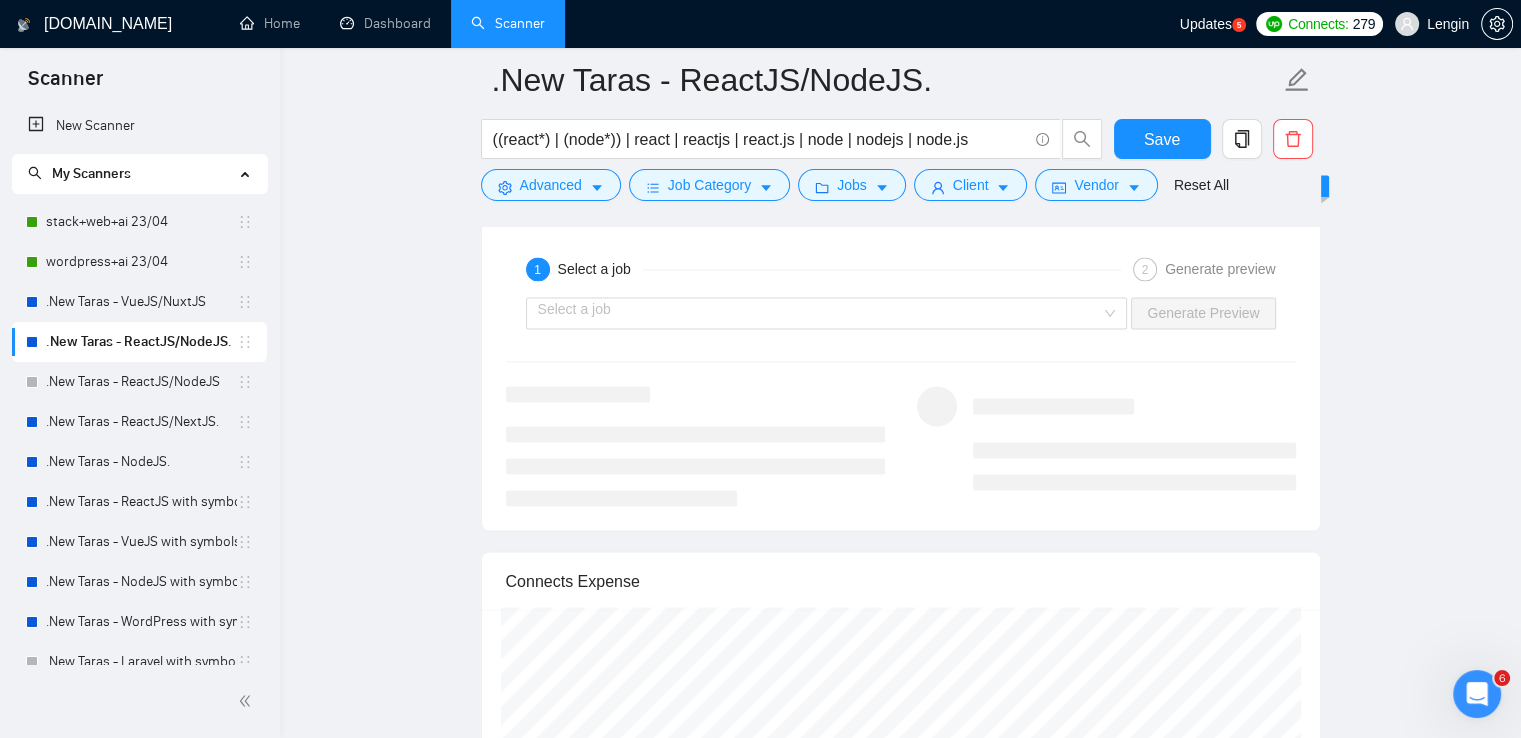 scroll, scrollTop: 3278, scrollLeft: 0, axis: vertical 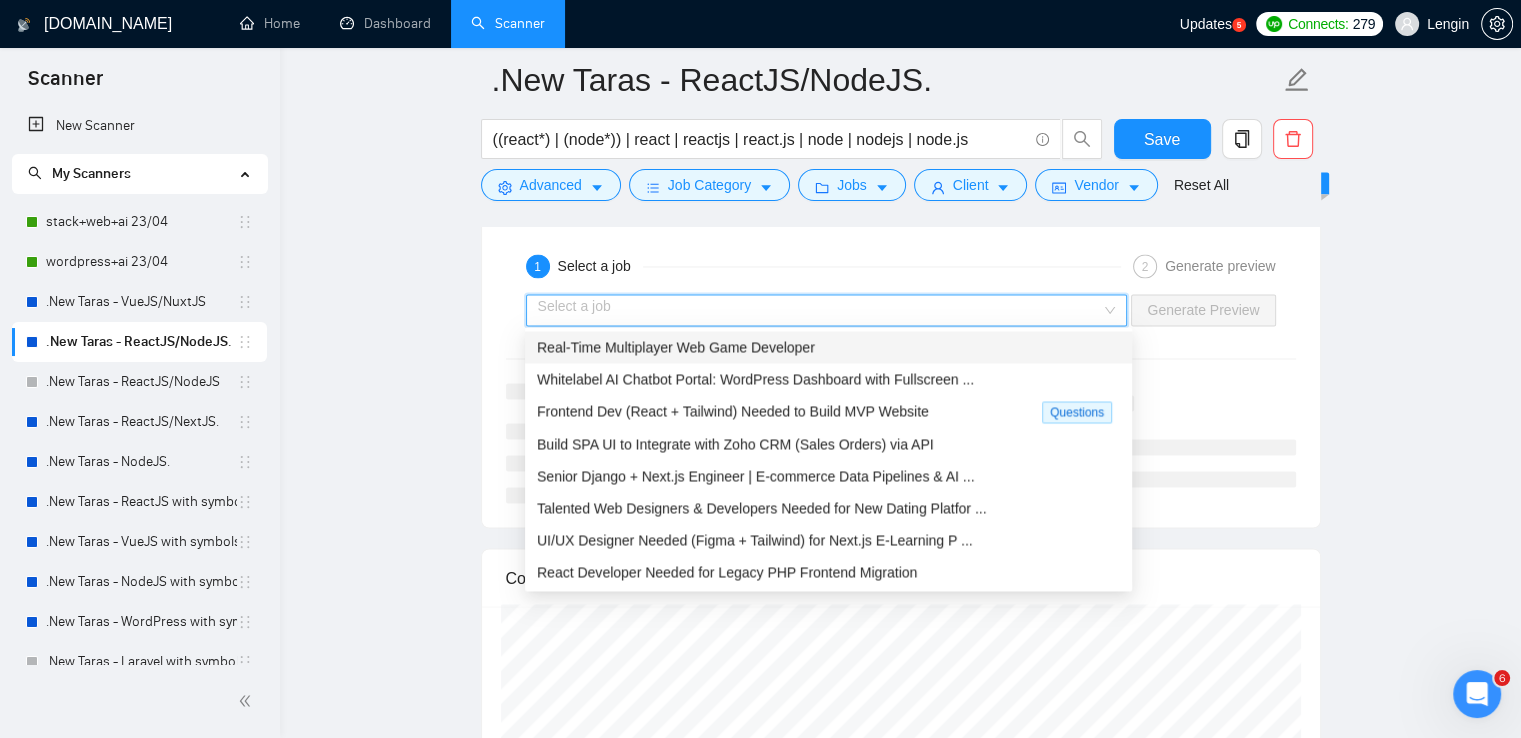 click at bounding box center (820, 310) 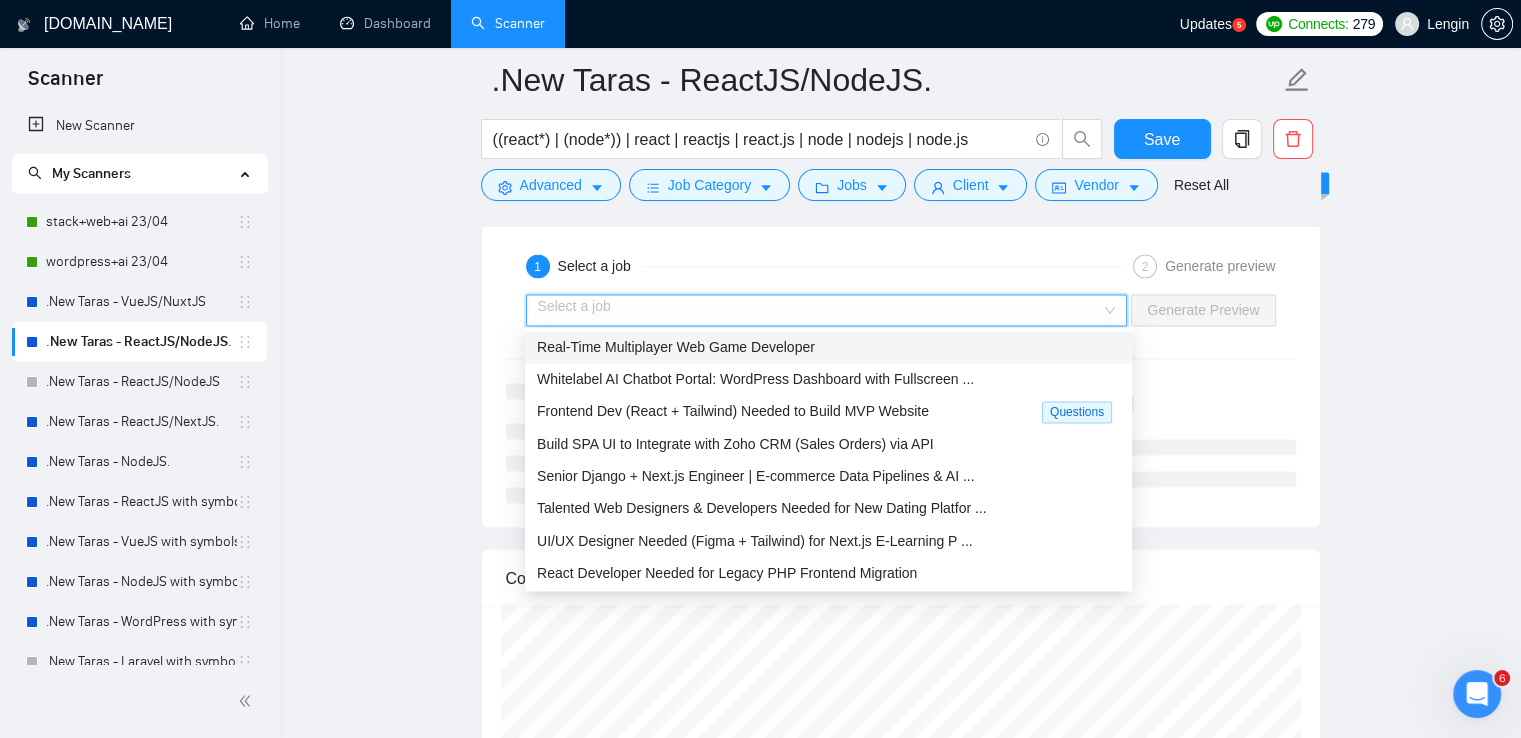 click on "Real-Time Multiplayer Web Game Developer" at bounding box center [828, 347] 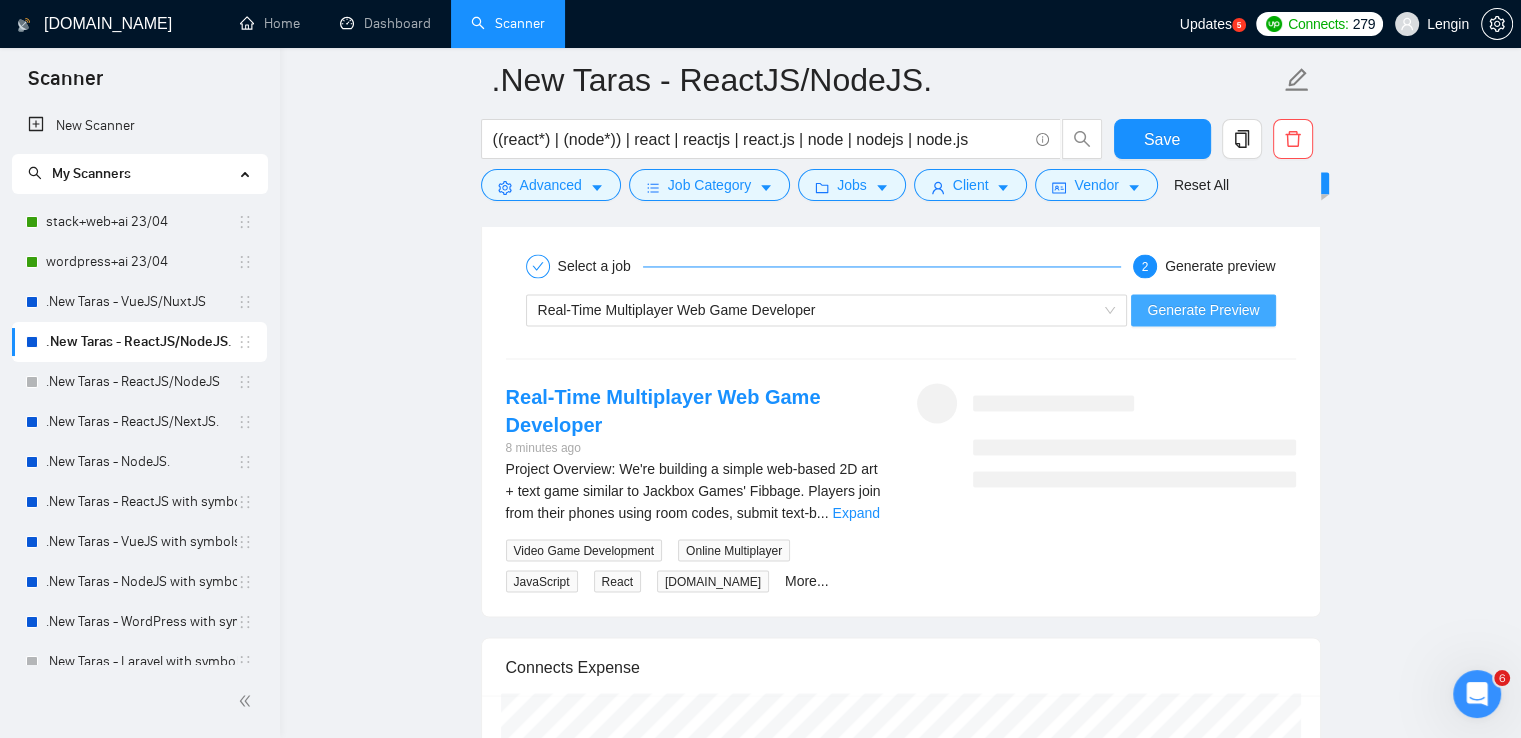 click on "Generate Preview" at bounding box center (1203, 310) 